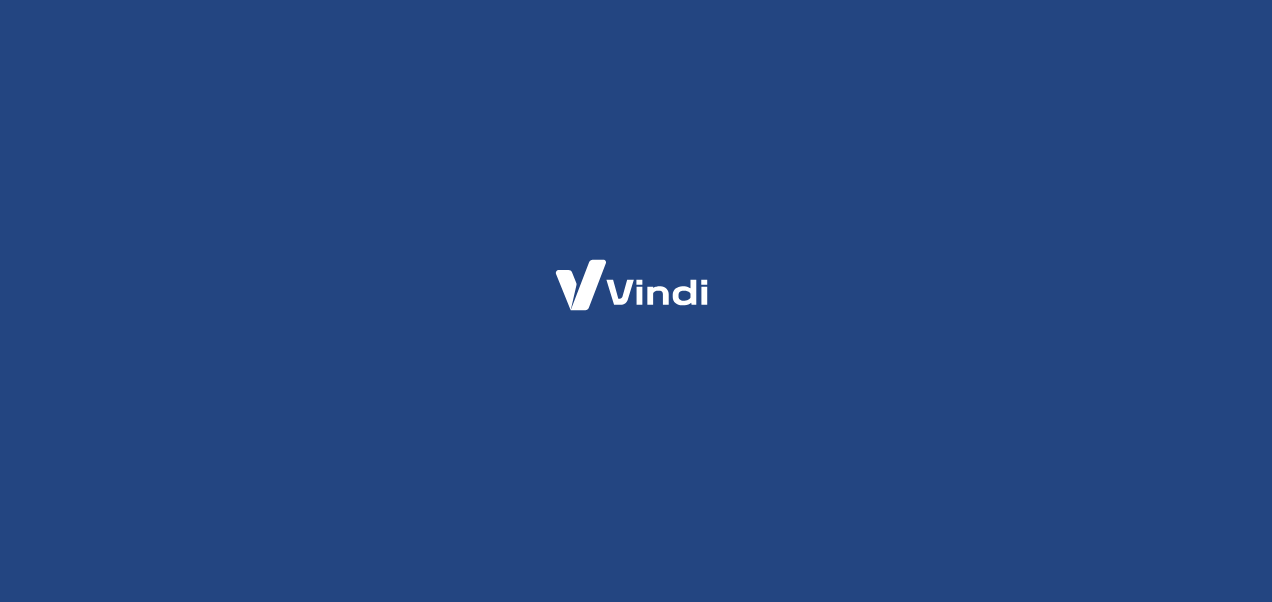 scroll, scrollTop: 0, scrollLeft: 0, axis: both 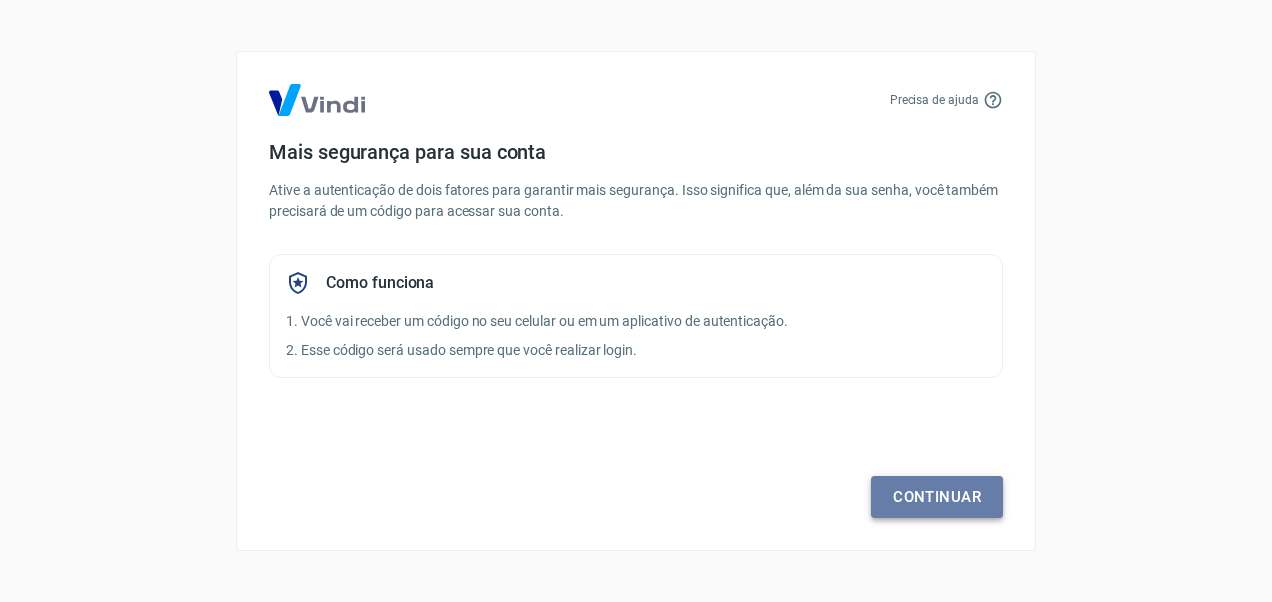 click on "Continuar" at bounding box center [937, 497] 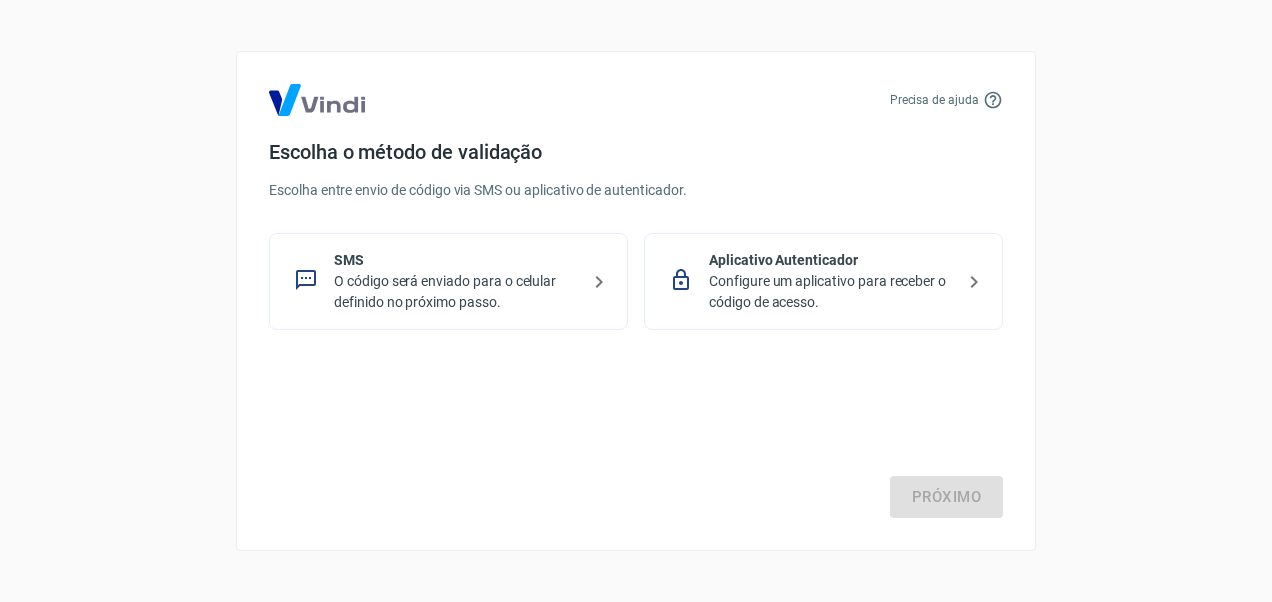 click on "Aplicativo Autenticador" at bounding box center [831, 260] 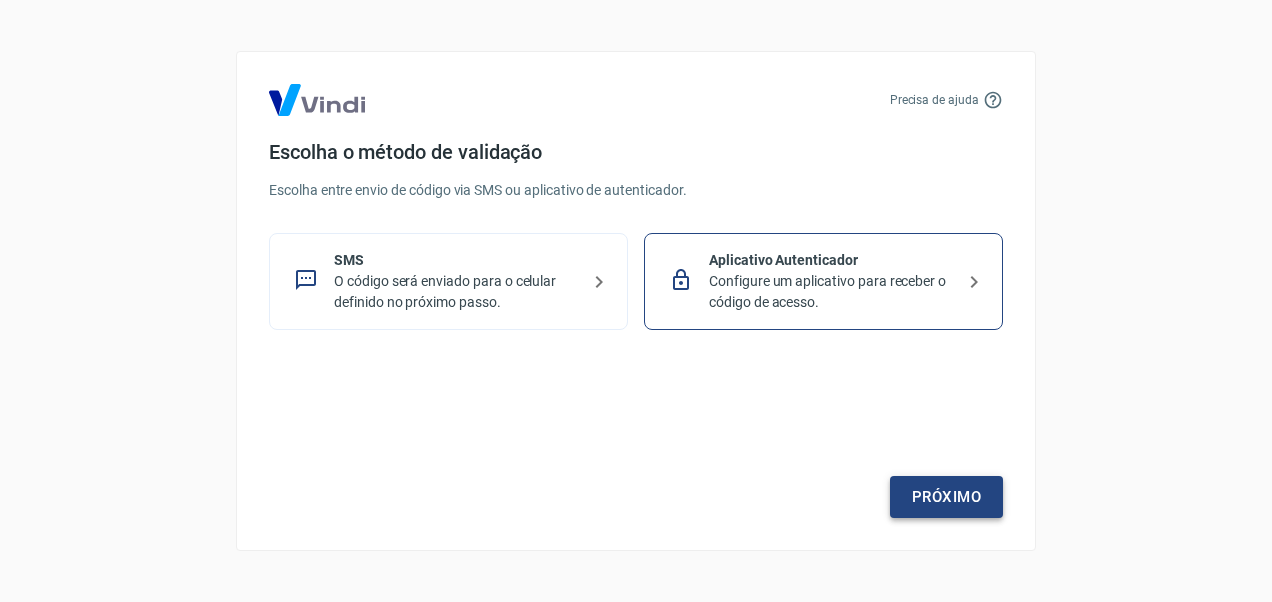 click on "Próximo" at bounding box center [946, 497] 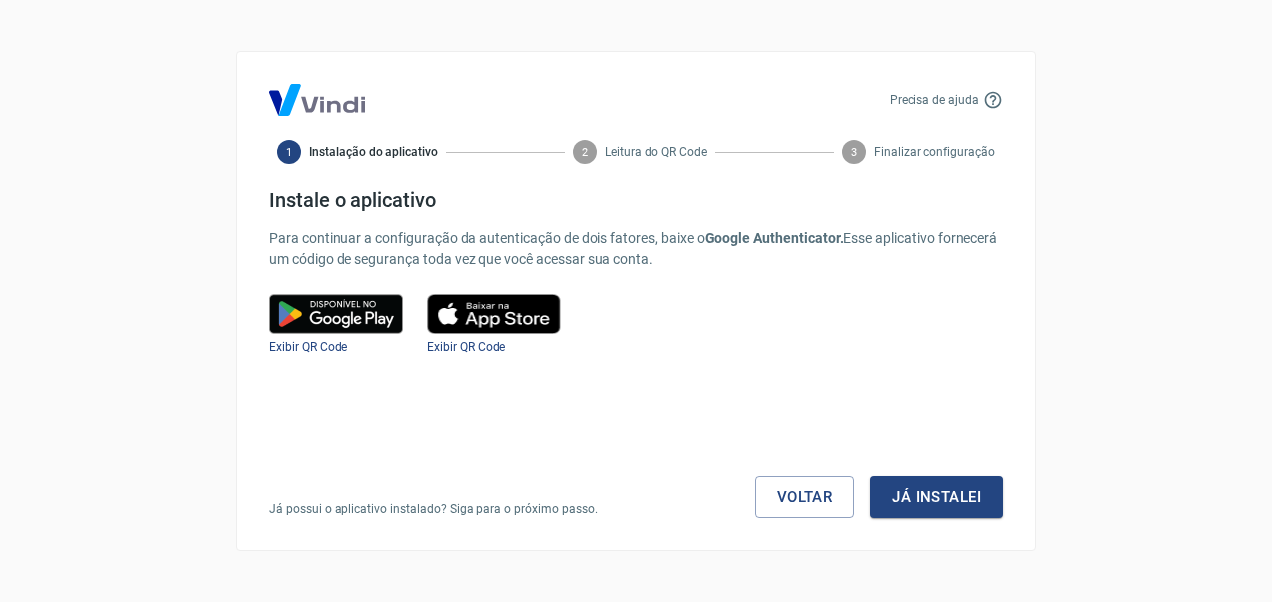 click on "Já instalei" at bounding box center [936, 497] 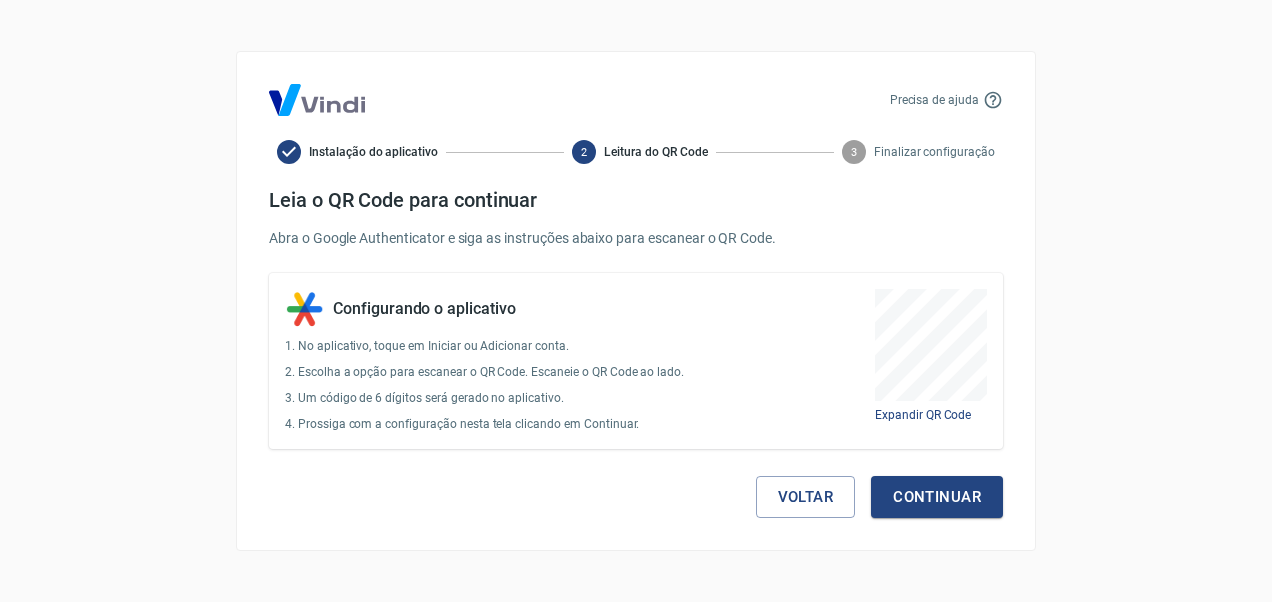 click on "Continuar" at bounding box center [937, 497] 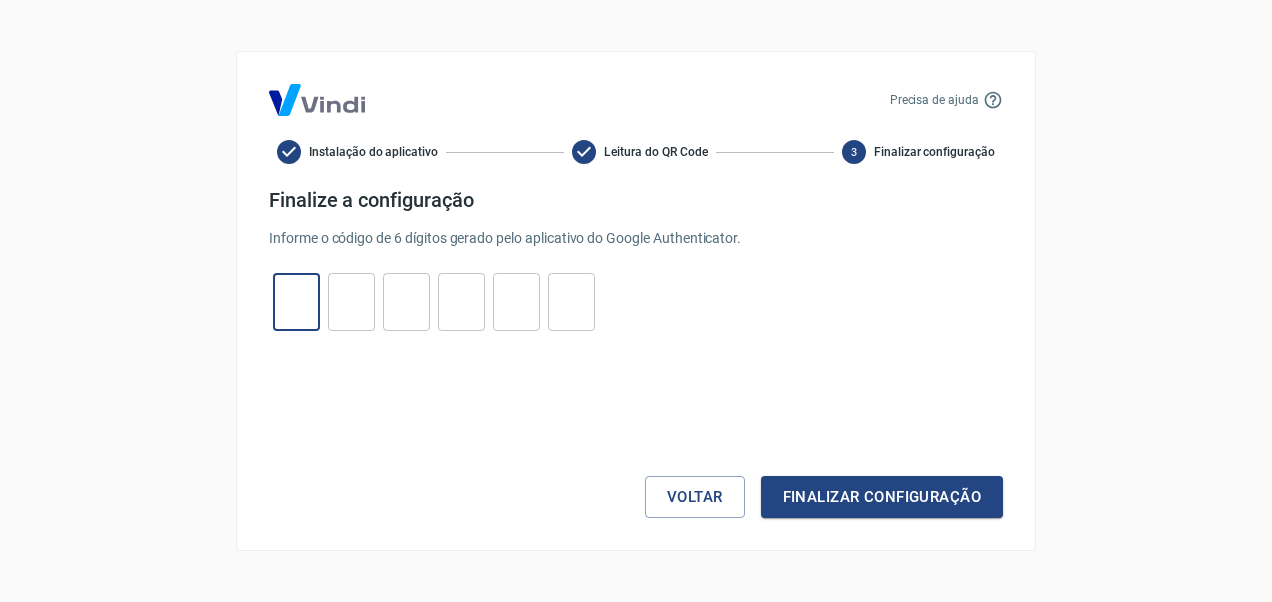 click at bounding box center (296, 302) 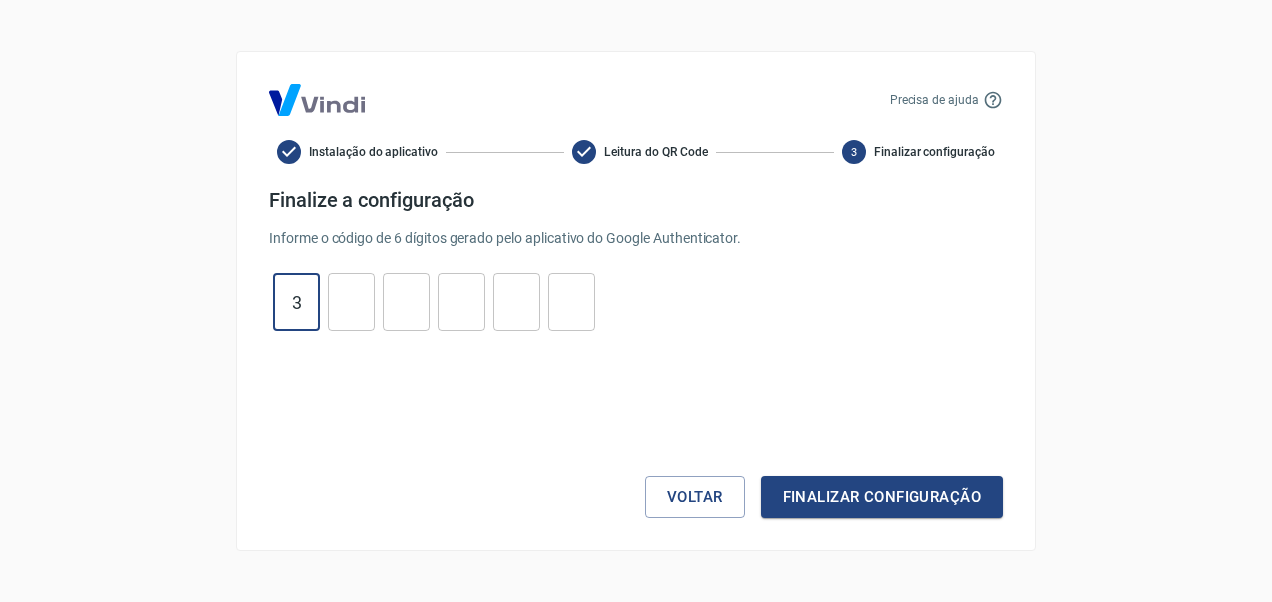 type on "3" 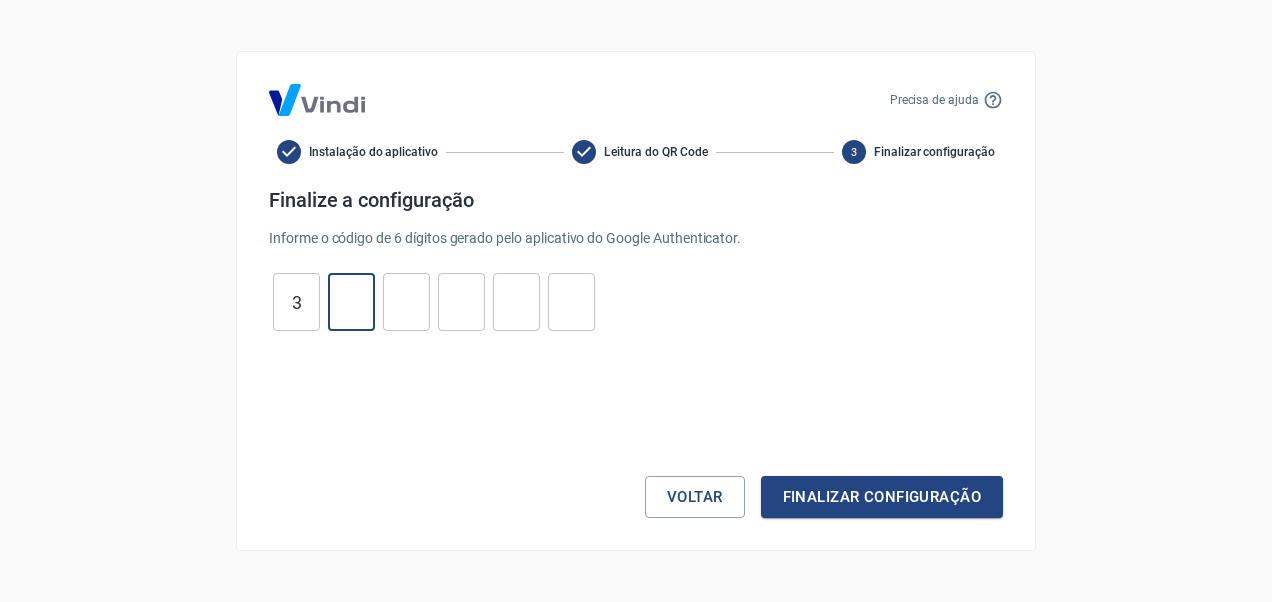 type on "8" 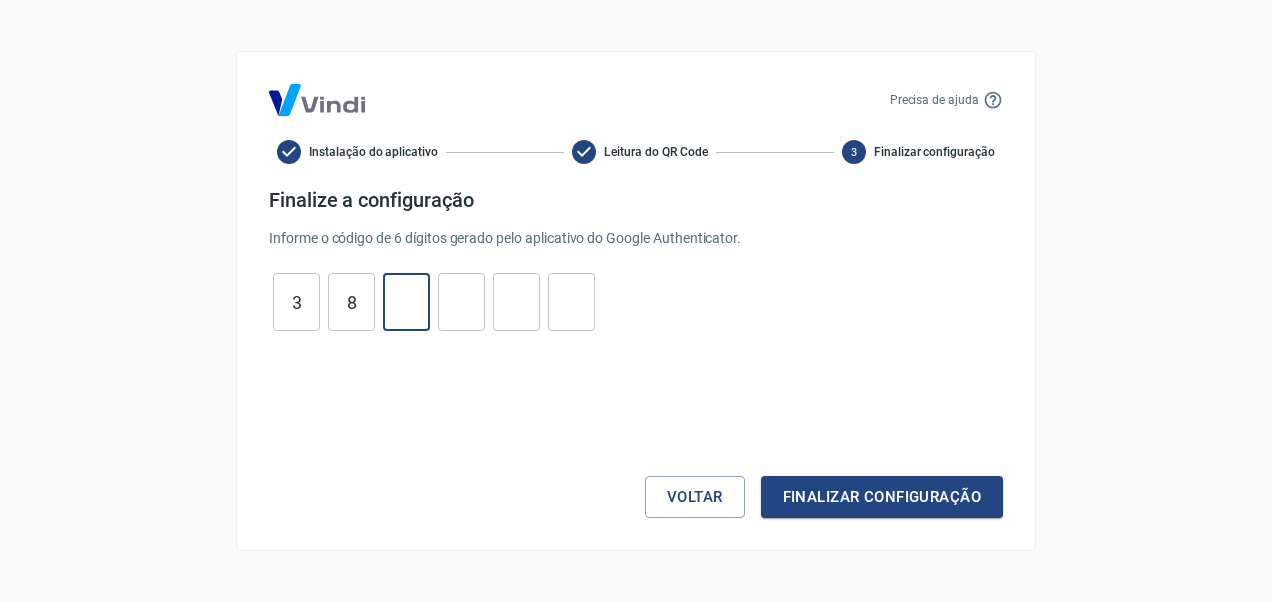 type on "4" 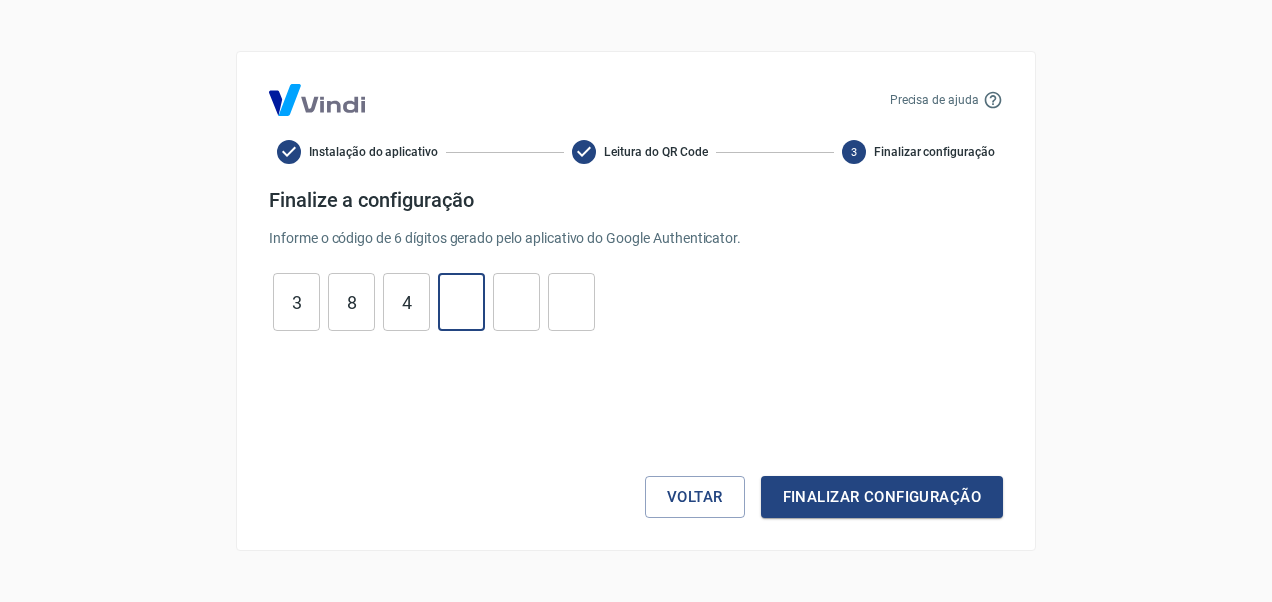 type on "9" 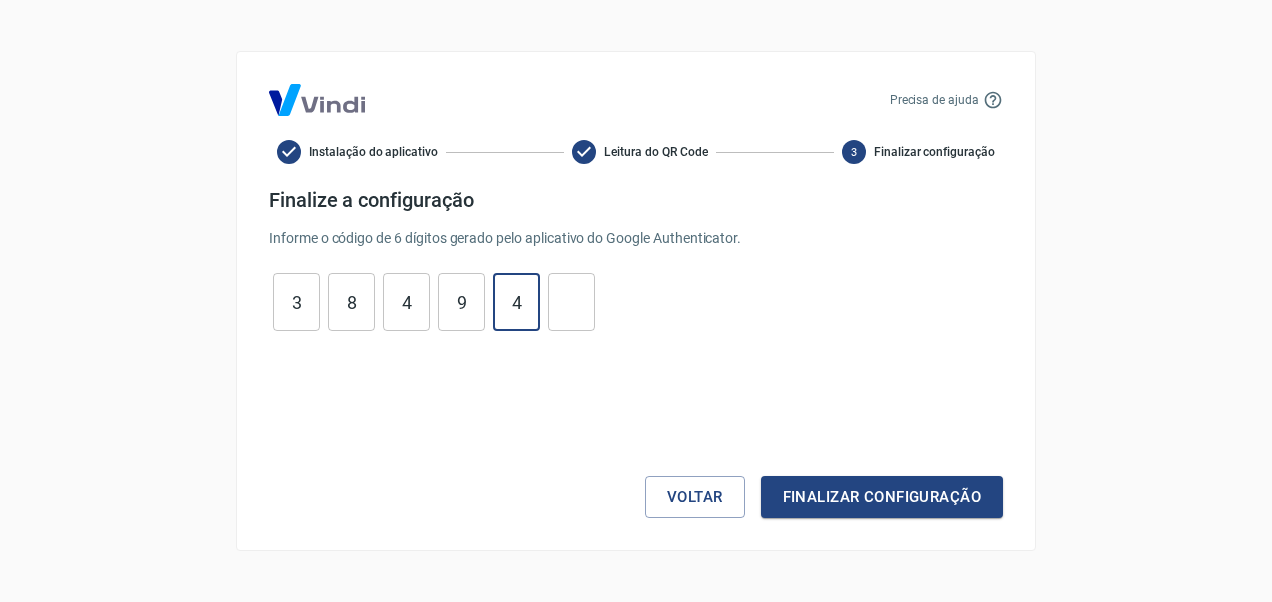 type on "4" 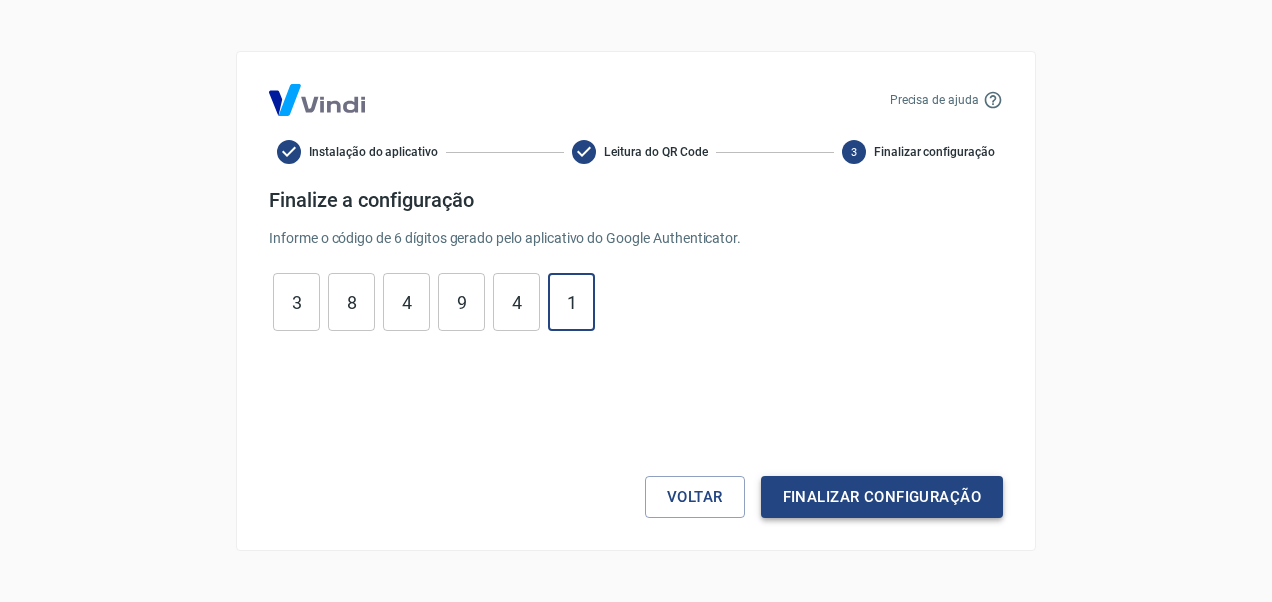 type on "1" 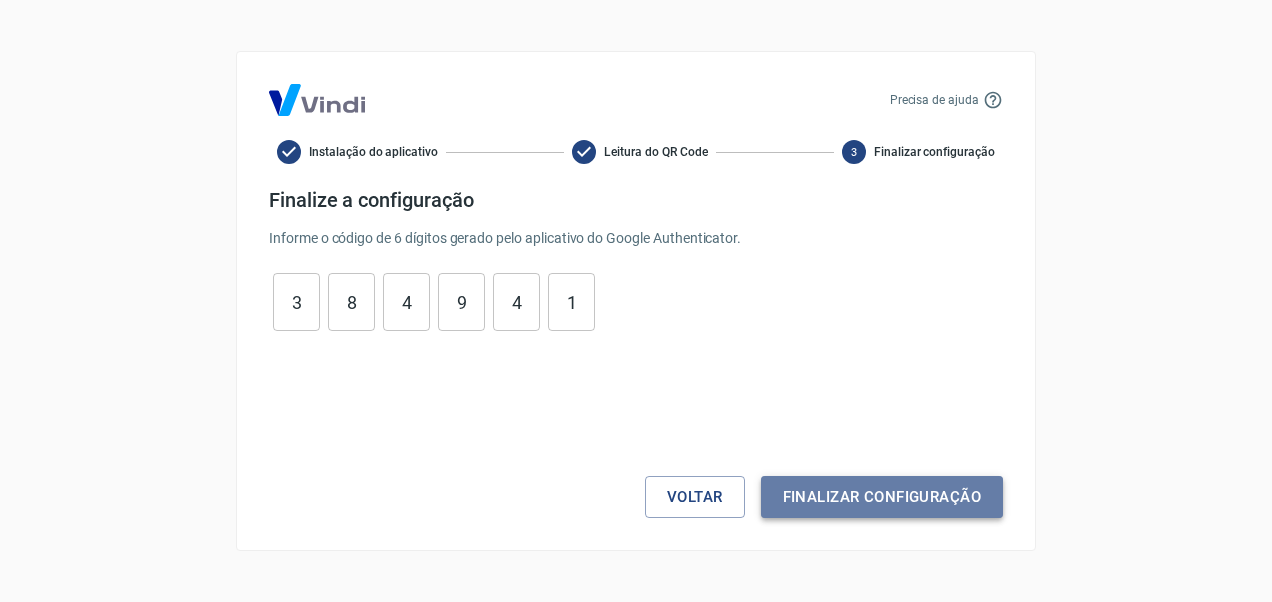 click on "Finalizar configuração" at bounding box center (882, 497) 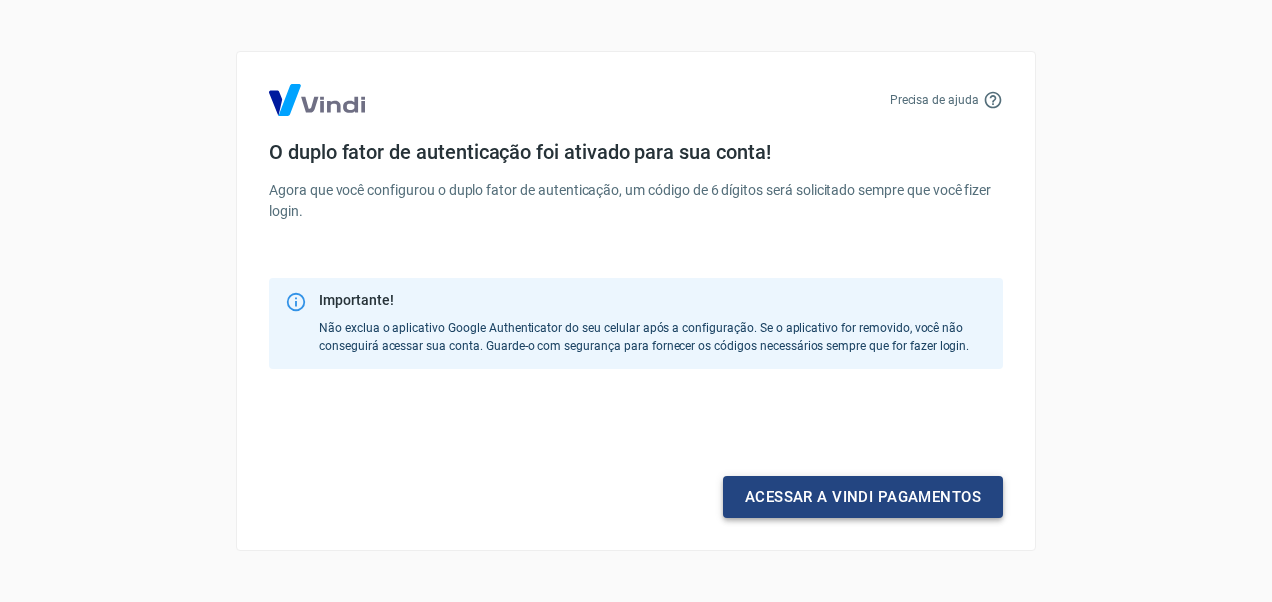 click on "Acessar a Vindi pagamentos" at bounding box center (863, 497) 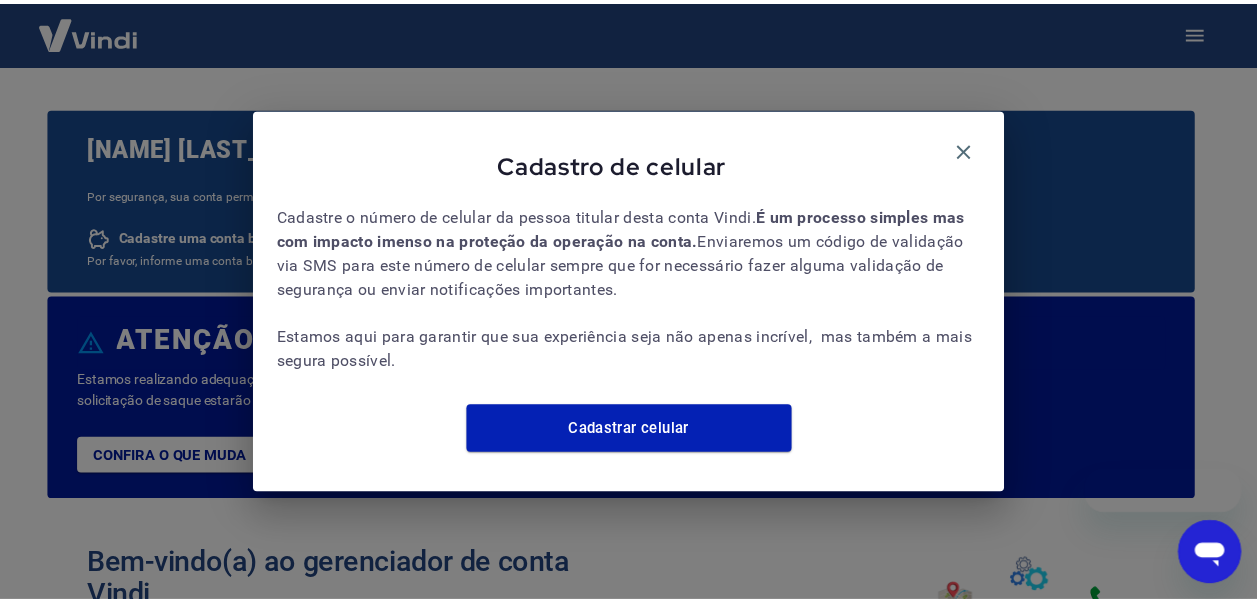 scroll, scrollTop: 0, scrollLeft: 0, axis: both 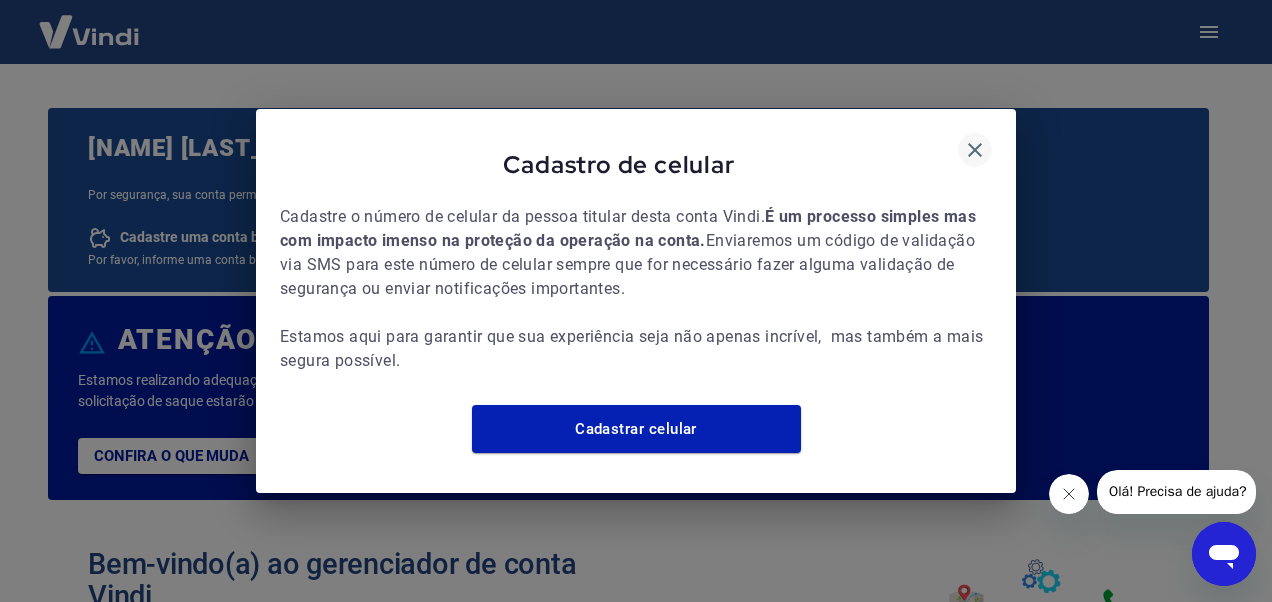 click 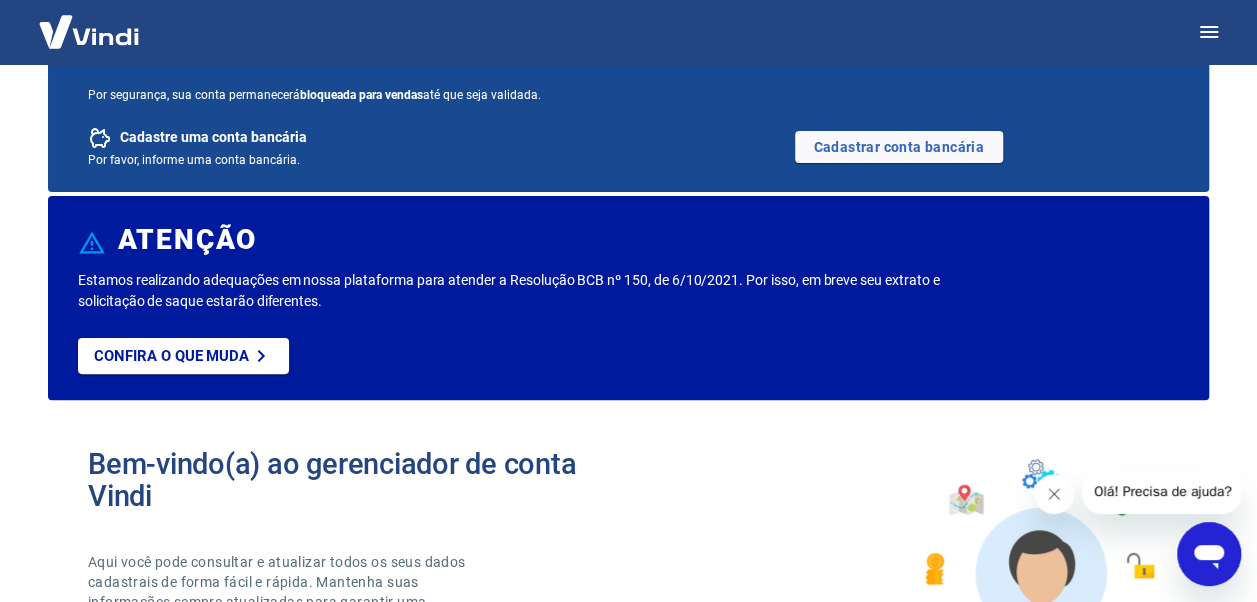 scroll, scrollTop: 0, scrollLeft: 0, axis: both 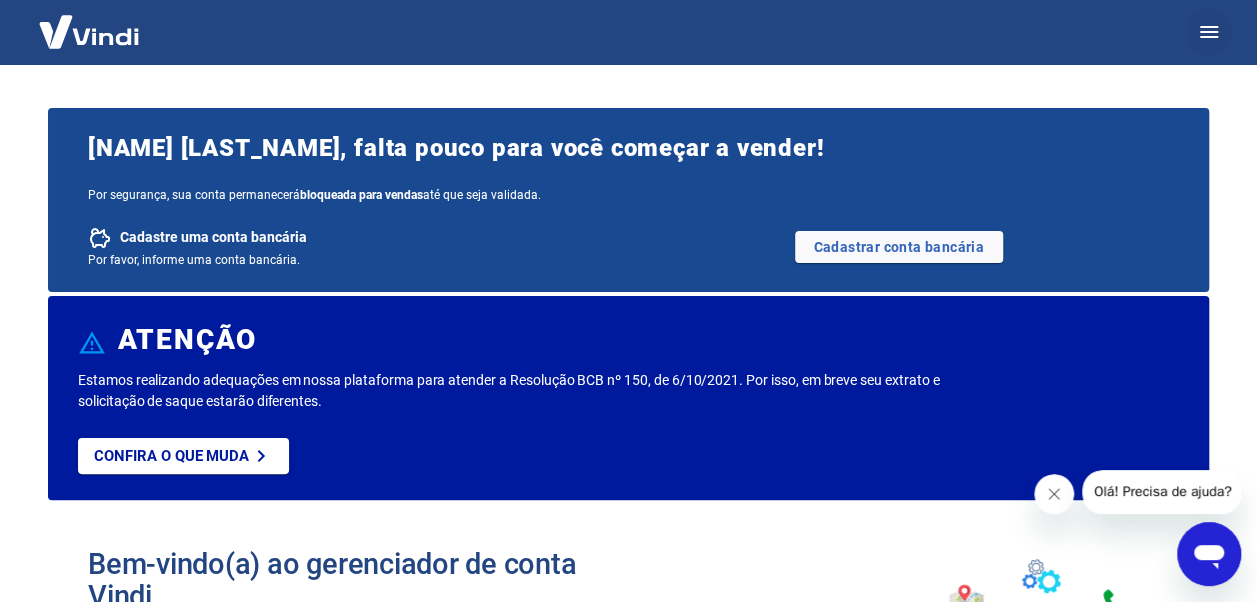 click 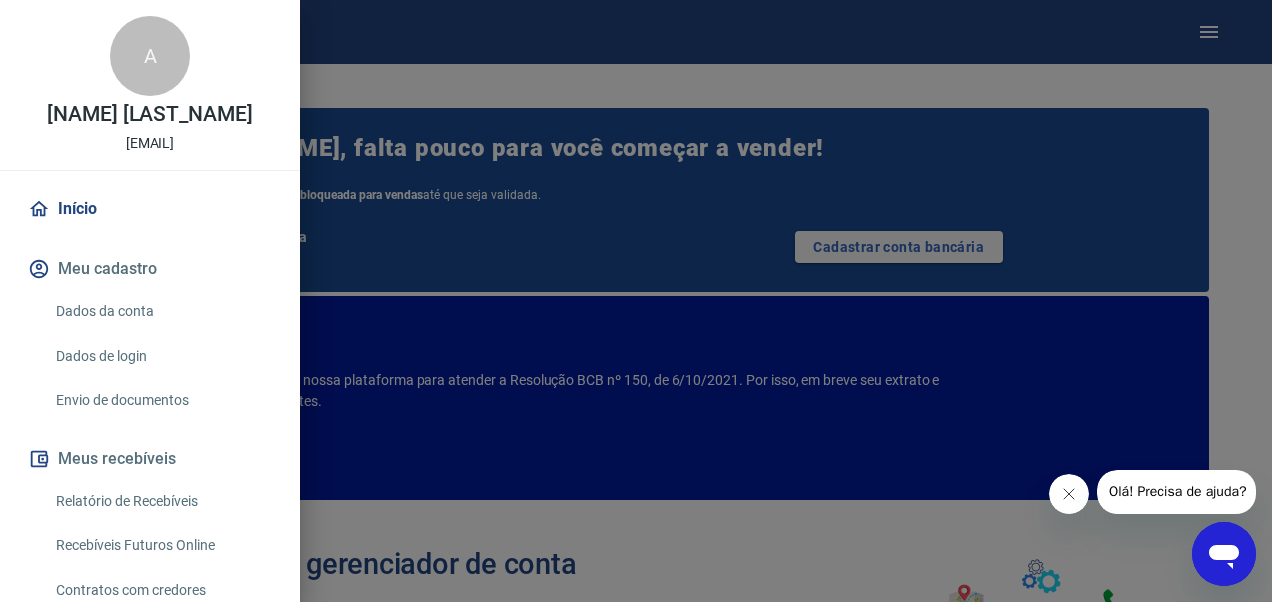 click at bounding box center (636, 301) 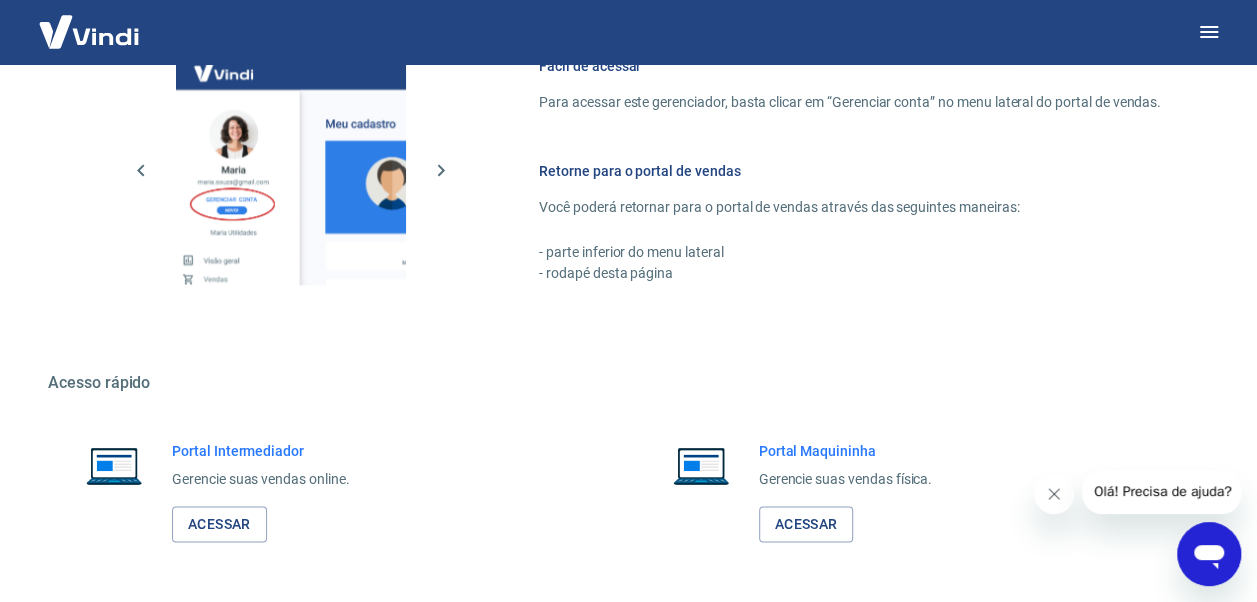 scroll, scrollTop: 1351, scrollLeft: 0, axis: vertical 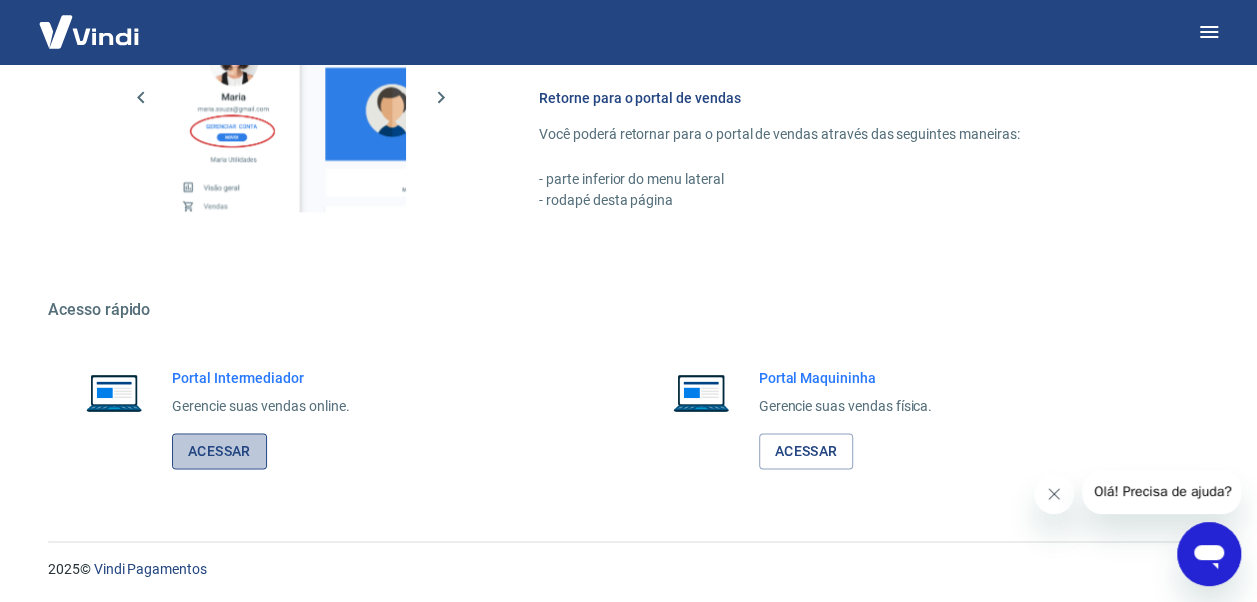 click on "Acessar" at bounding box center [219, 451] 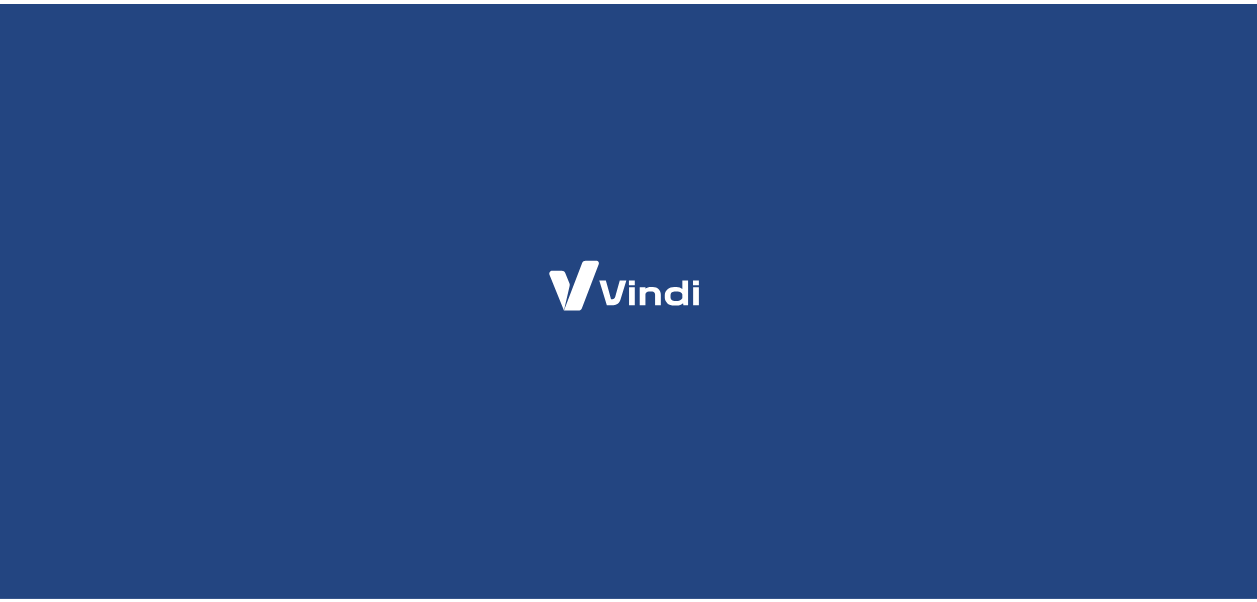 scroll, scrollTop: 0, scrollLeft: 0, axis: both 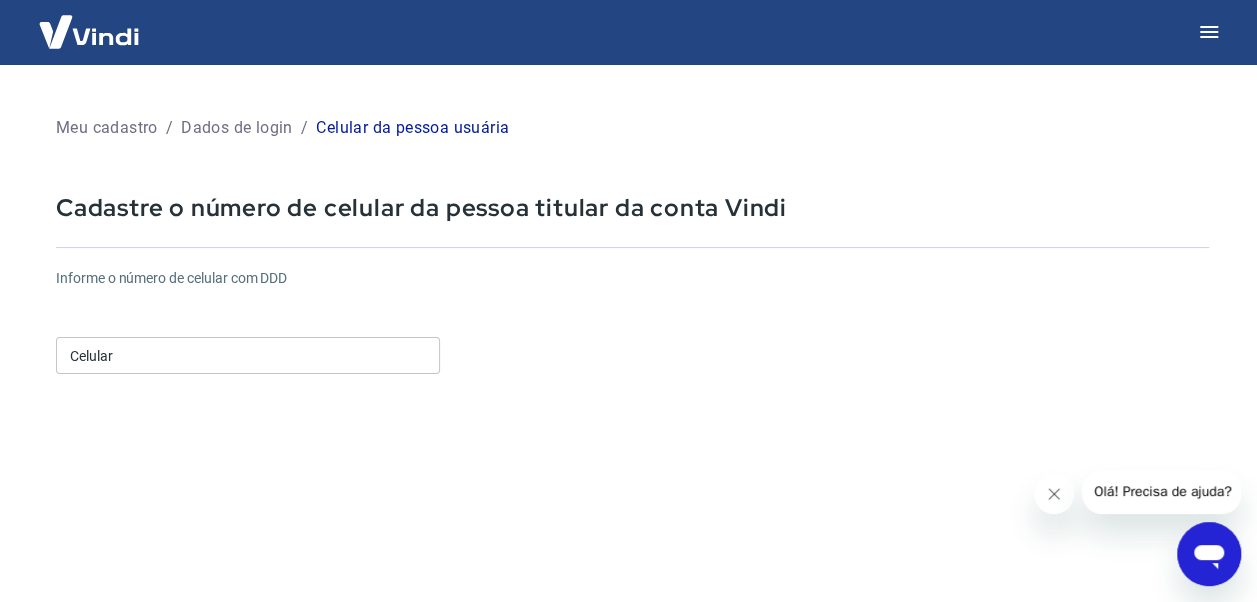 click on "Celular" at bounding box center (248, 355) 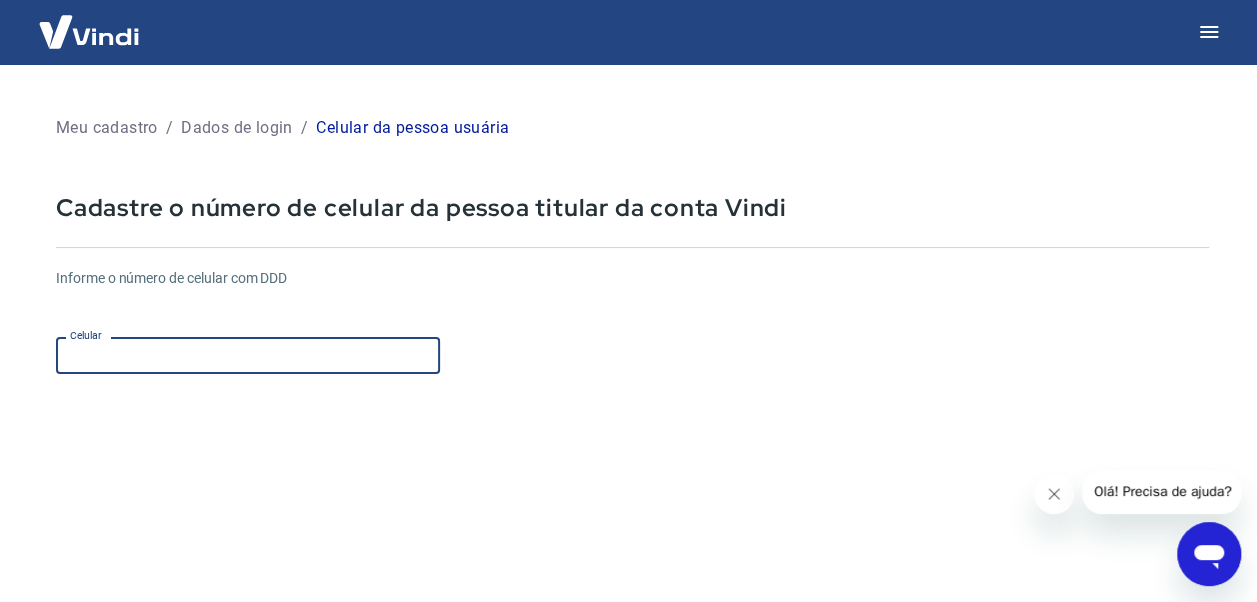 type on "[PHONE]" 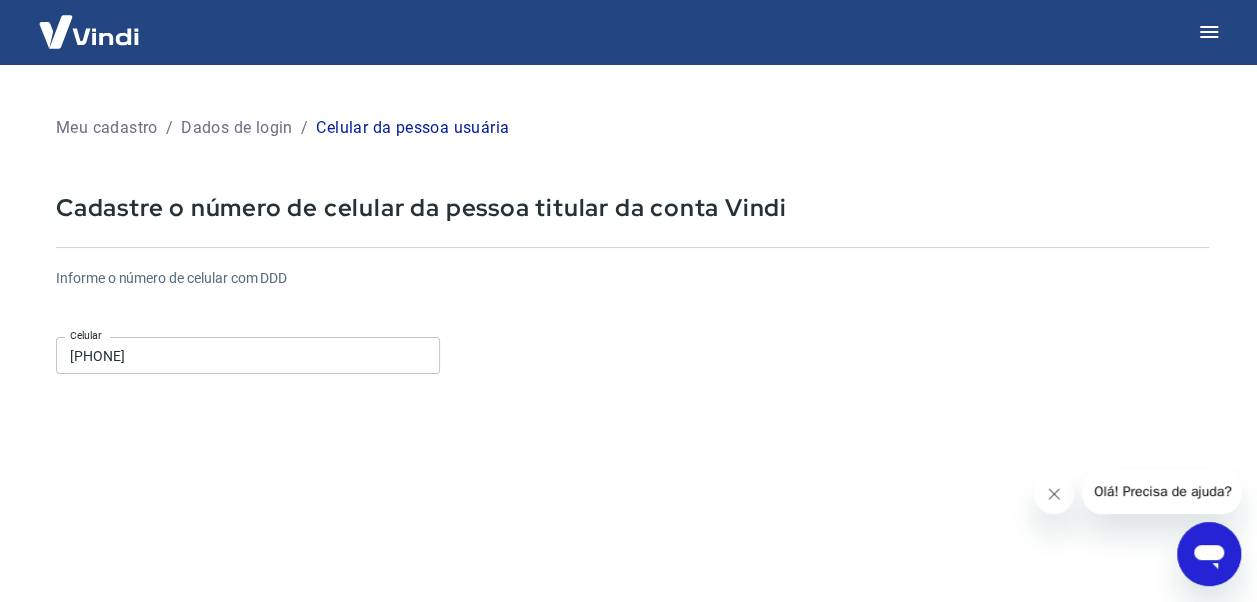 click 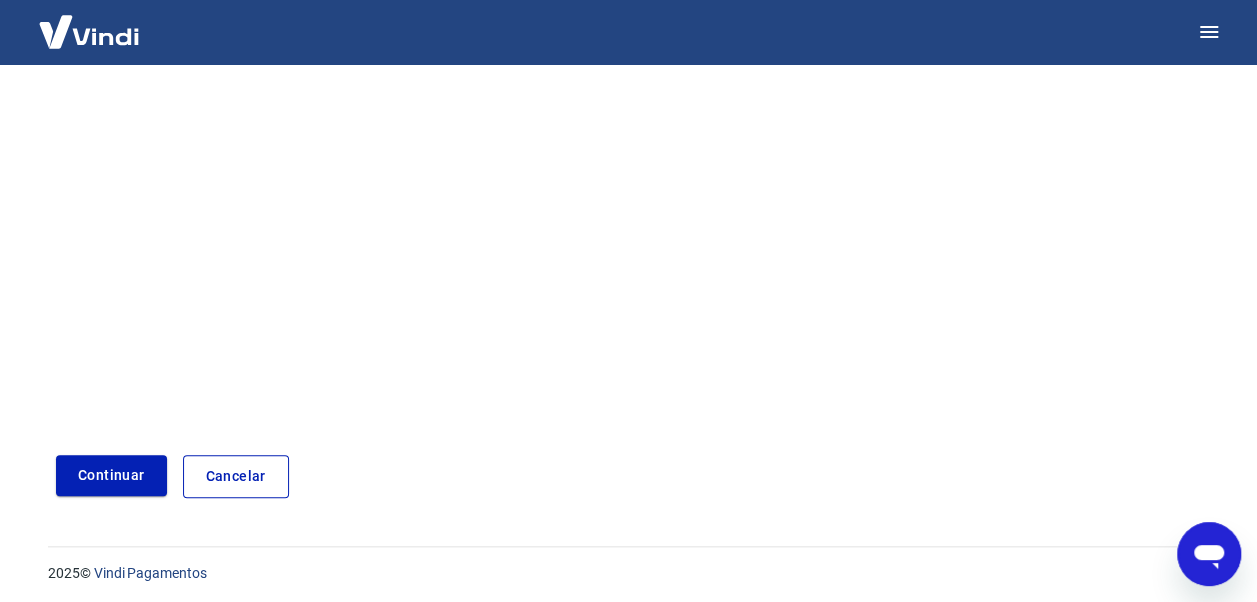 scroll, scrollTop: 344, scrollLeft: 0, axis: vertical 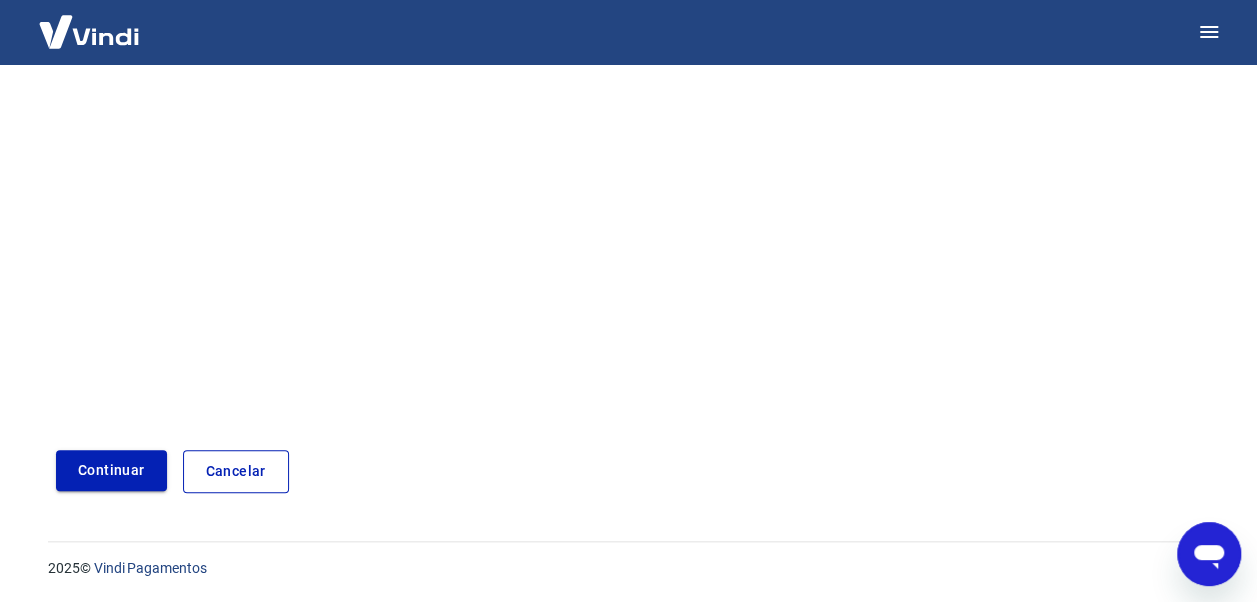 click on "Continuar" at bounding box center (111, 470) 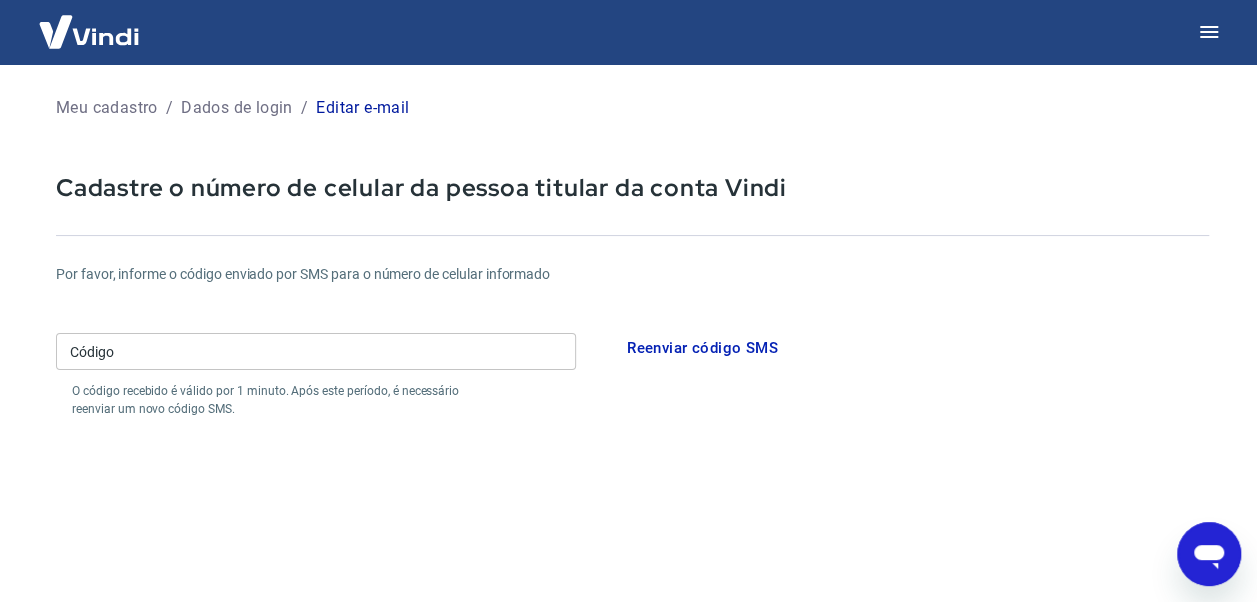 scroll, scrollTop: 0, scrollLeft: 0, axis: both 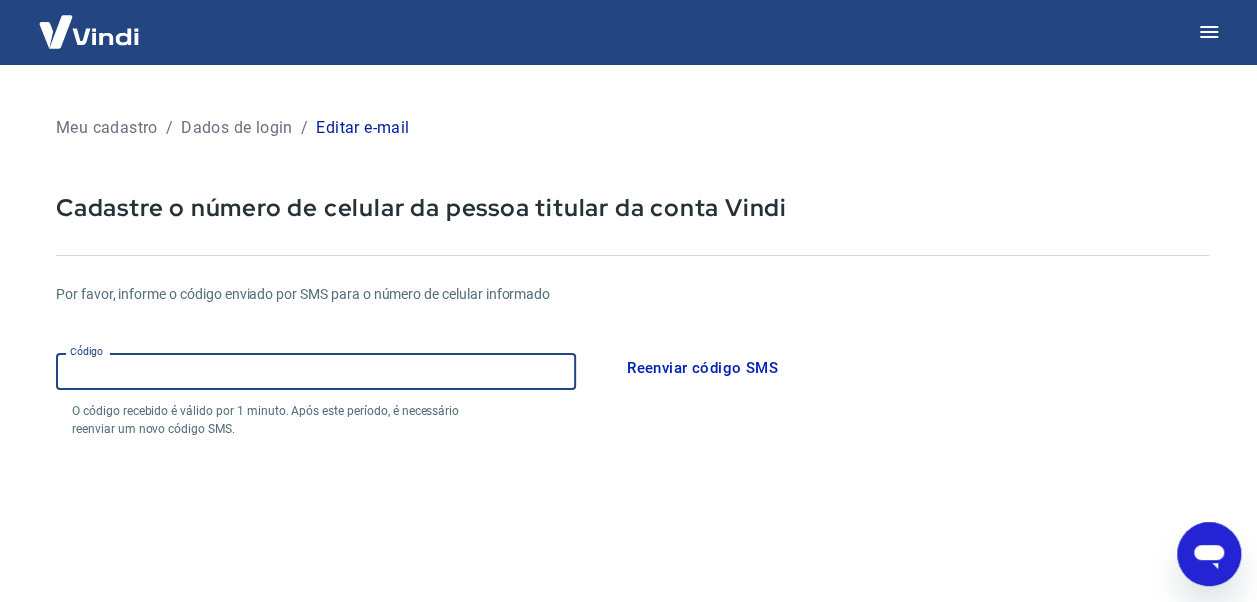 click on "Código" at bounding box center [316, 371] 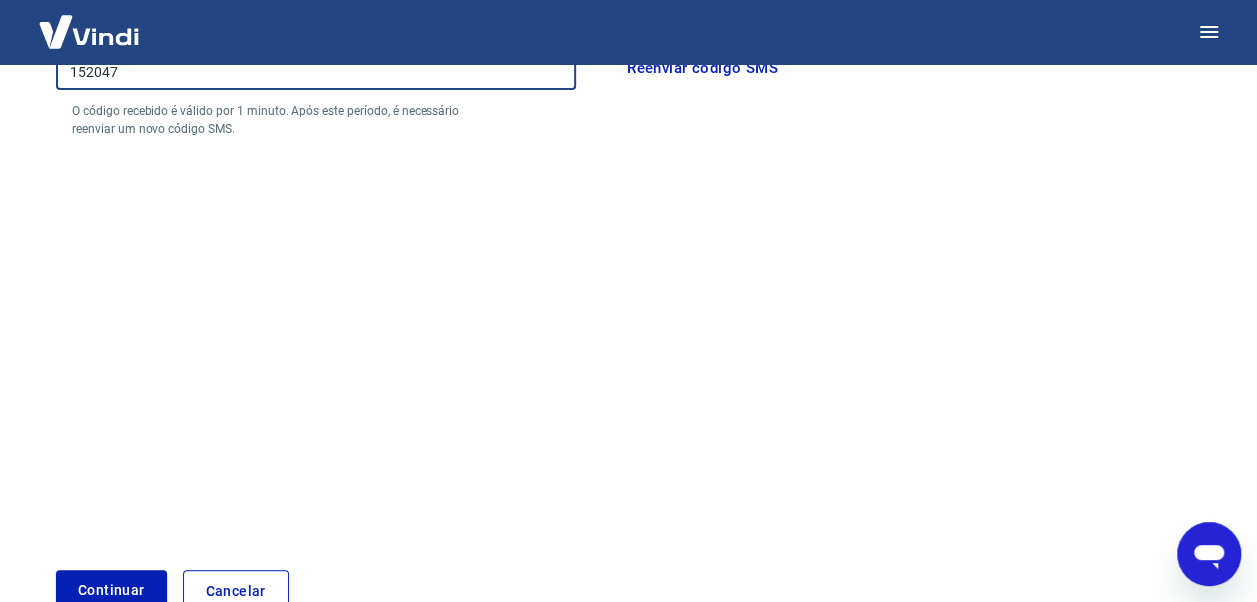 scroll, scrollTop: 400, scrollLeft: 0, axis: vertical 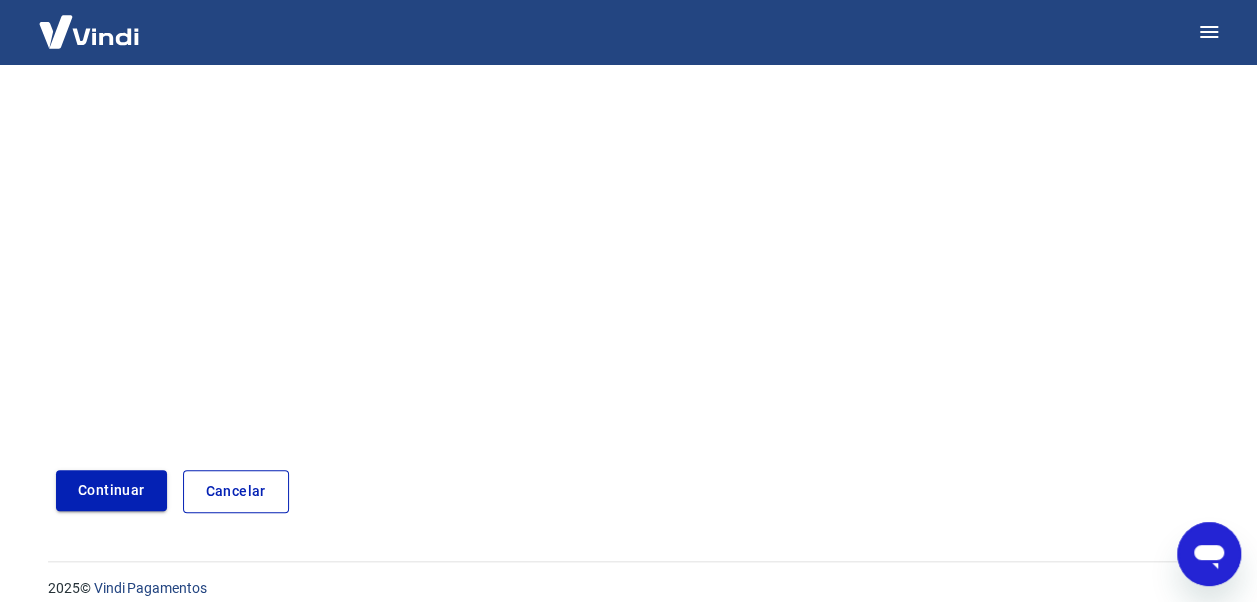type on "152047" 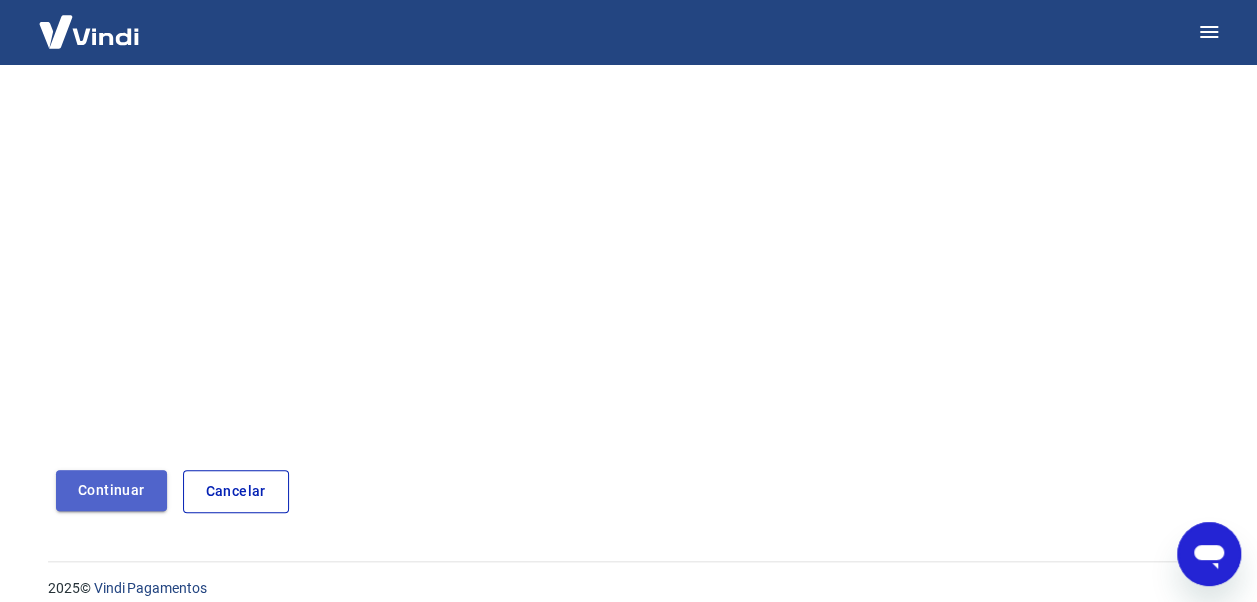 click on "Continuar" at bounding box center (111, 490) 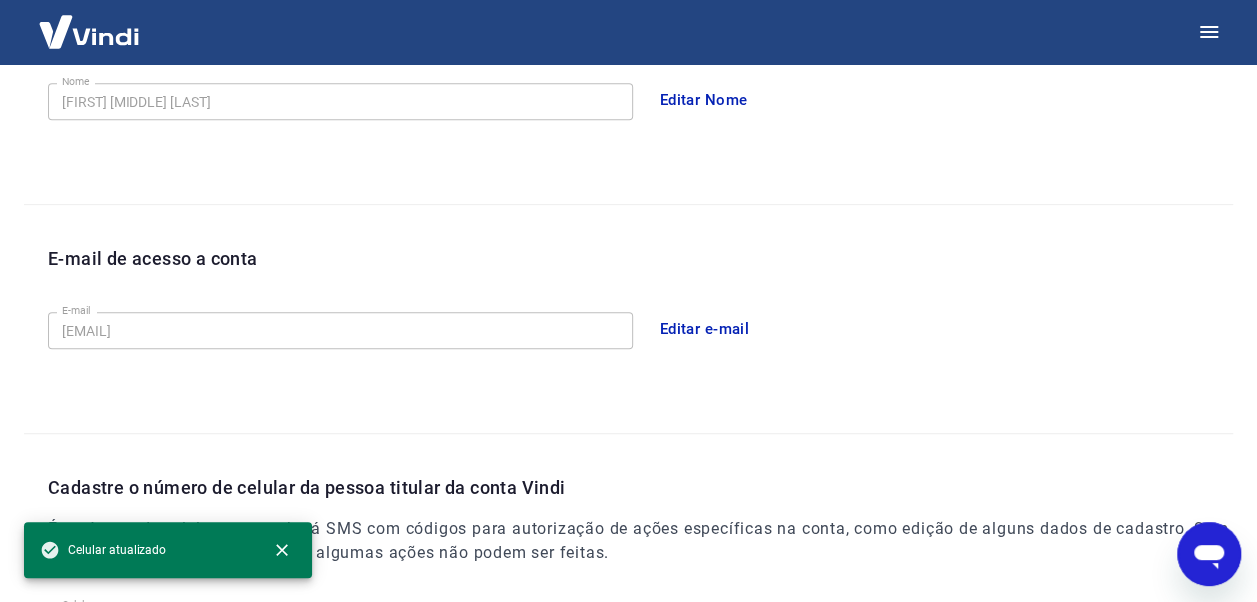 scroll, scrollTop: 657, scrollLeft: 0, axis: vertical 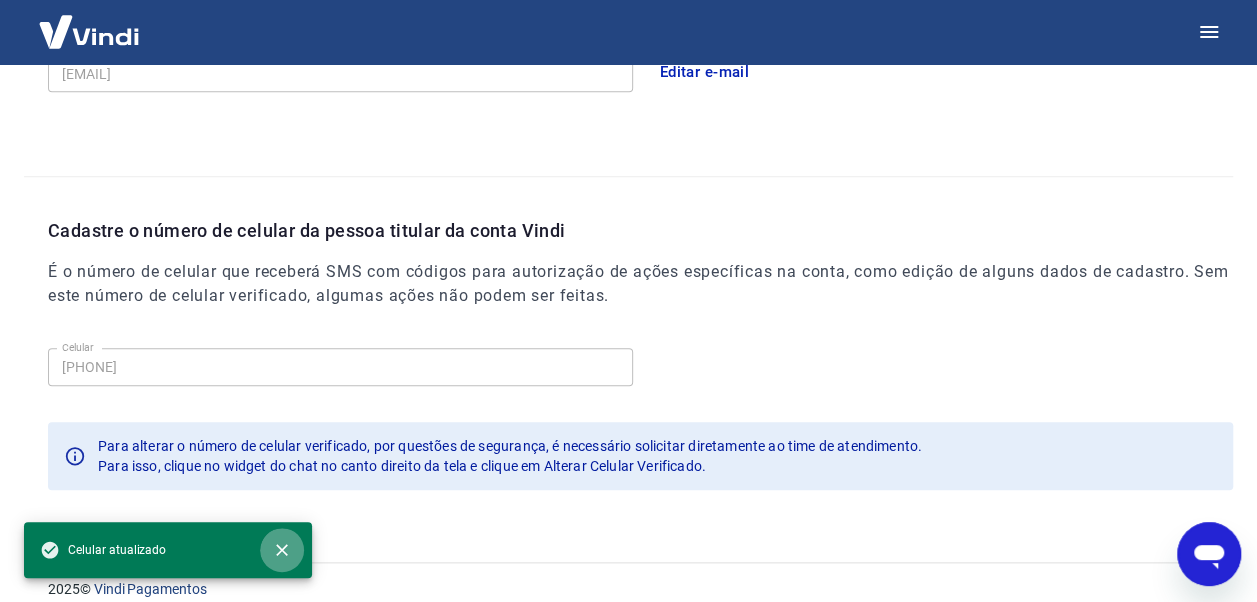 click 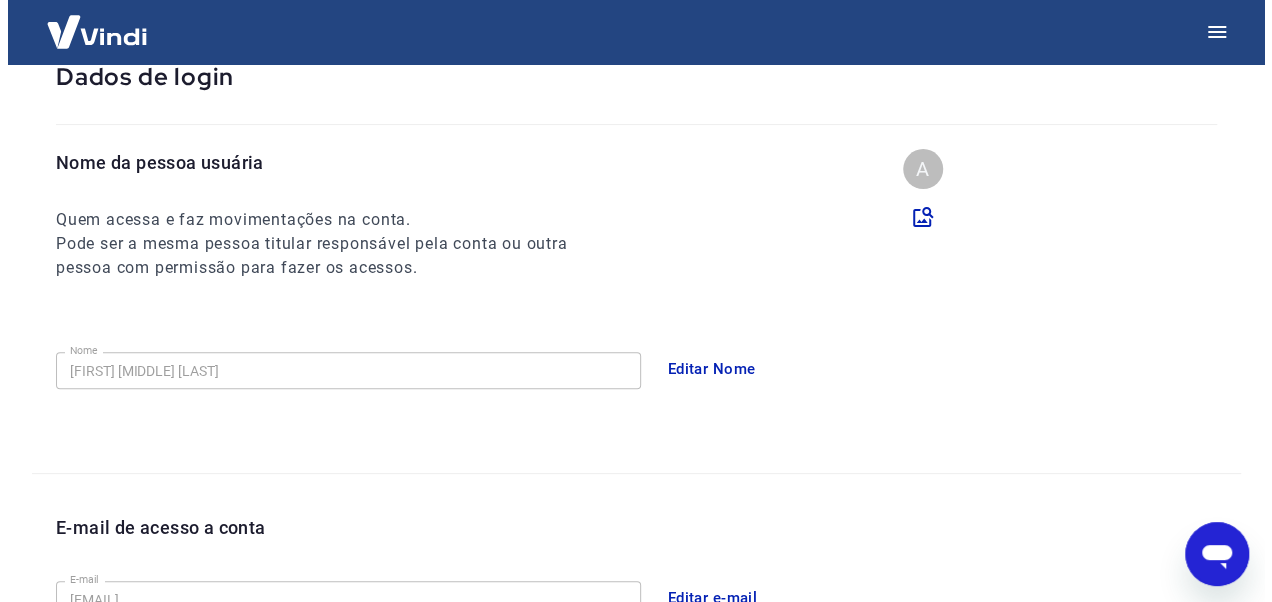 scroll, scrollTop: 0, scrollLeft: 0, axis: both 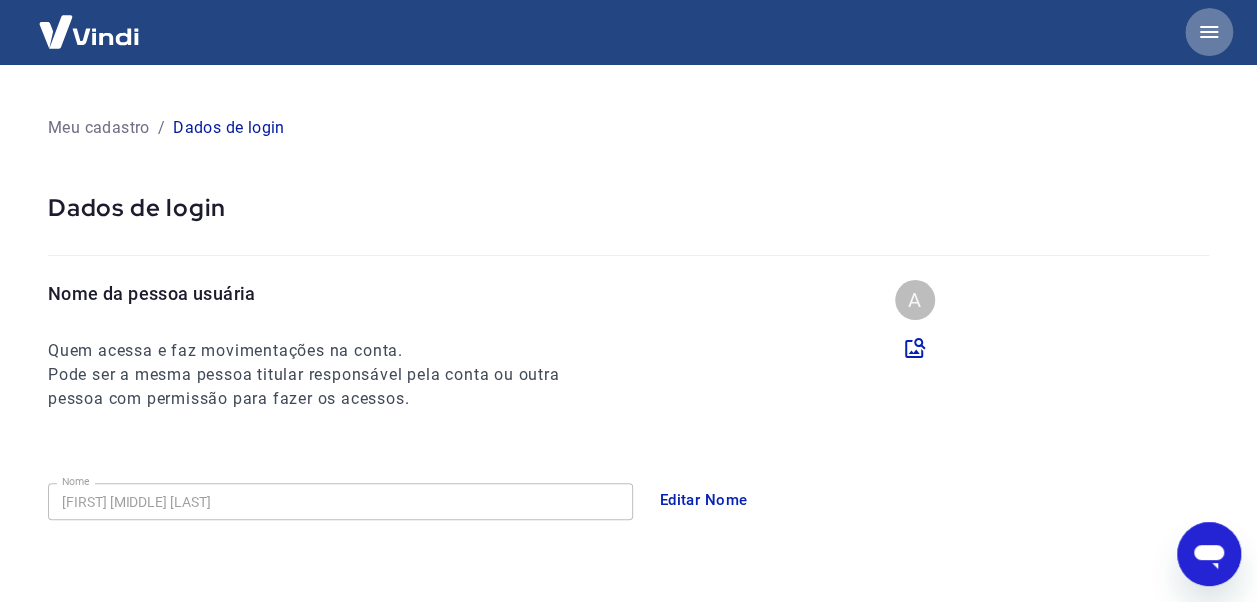 click 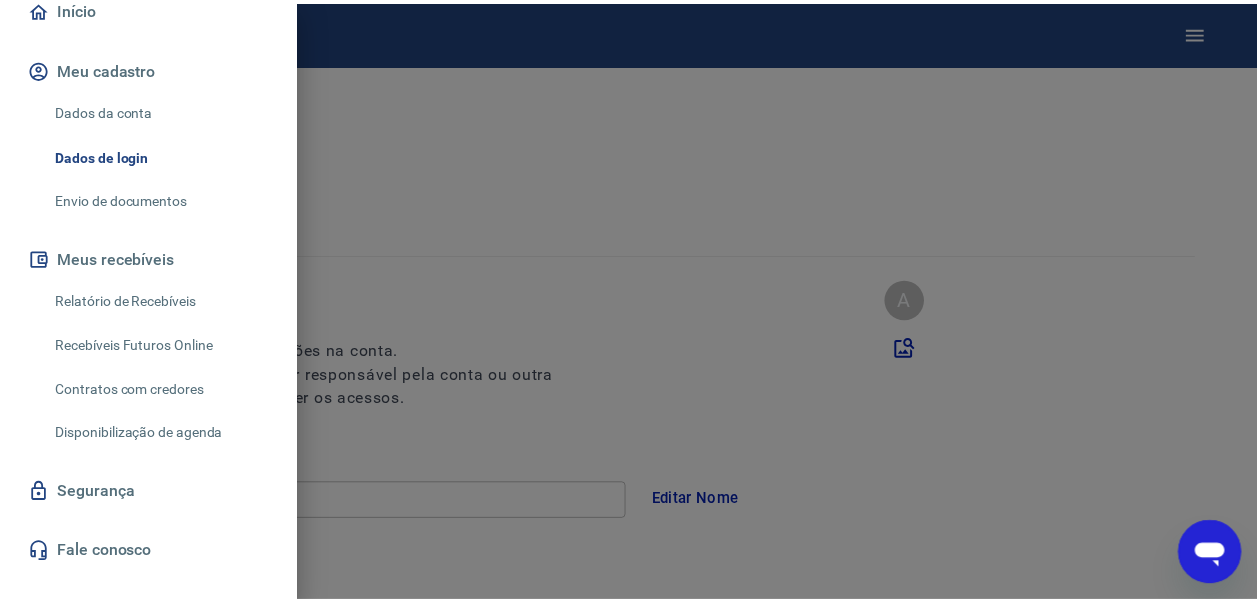 scroll, scrollTop: 0, scrollLeft: 0, axis: both 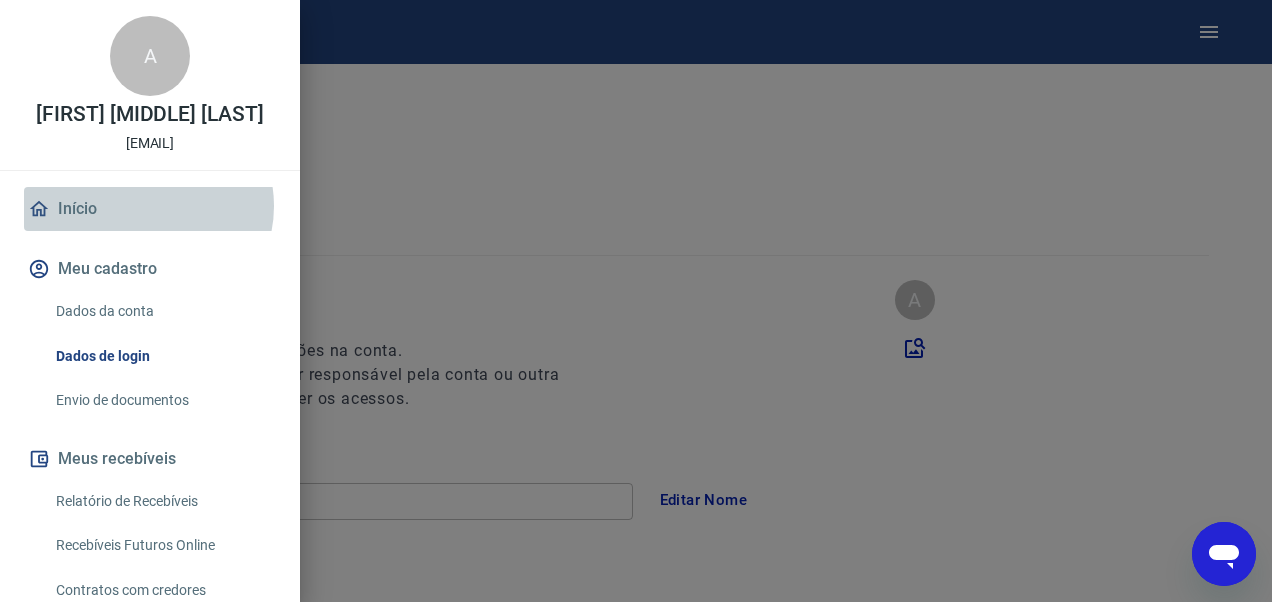 click on "Início" at bounding box center (150, 209) 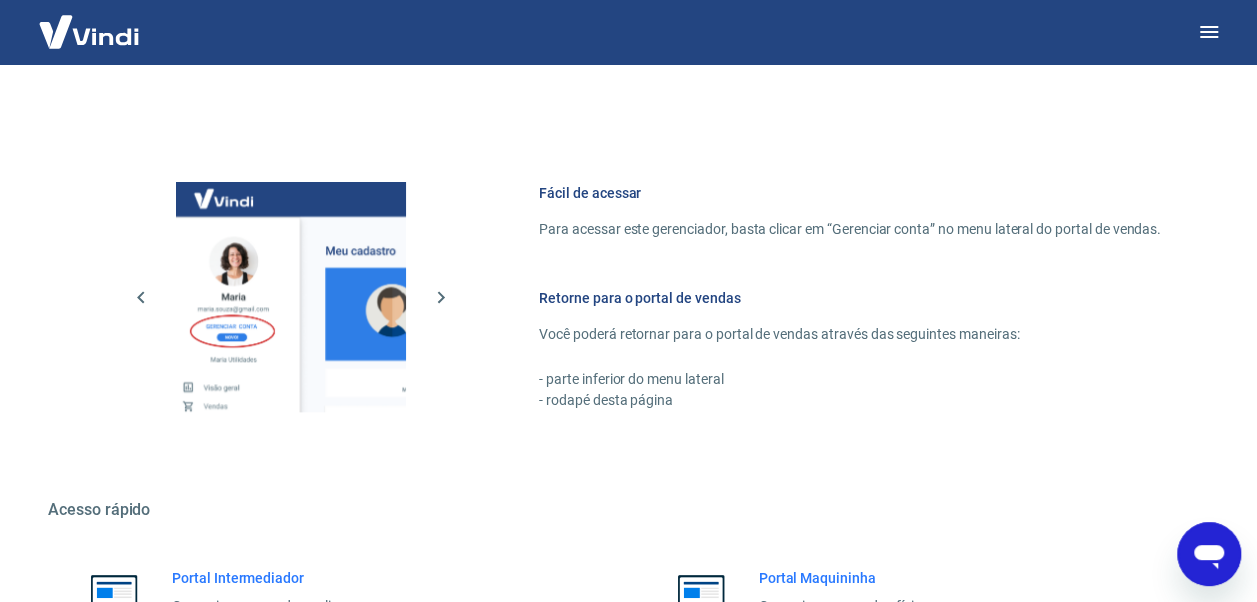 scroll, scrollTop: 951, scrollLeft: 0, axis: vertical 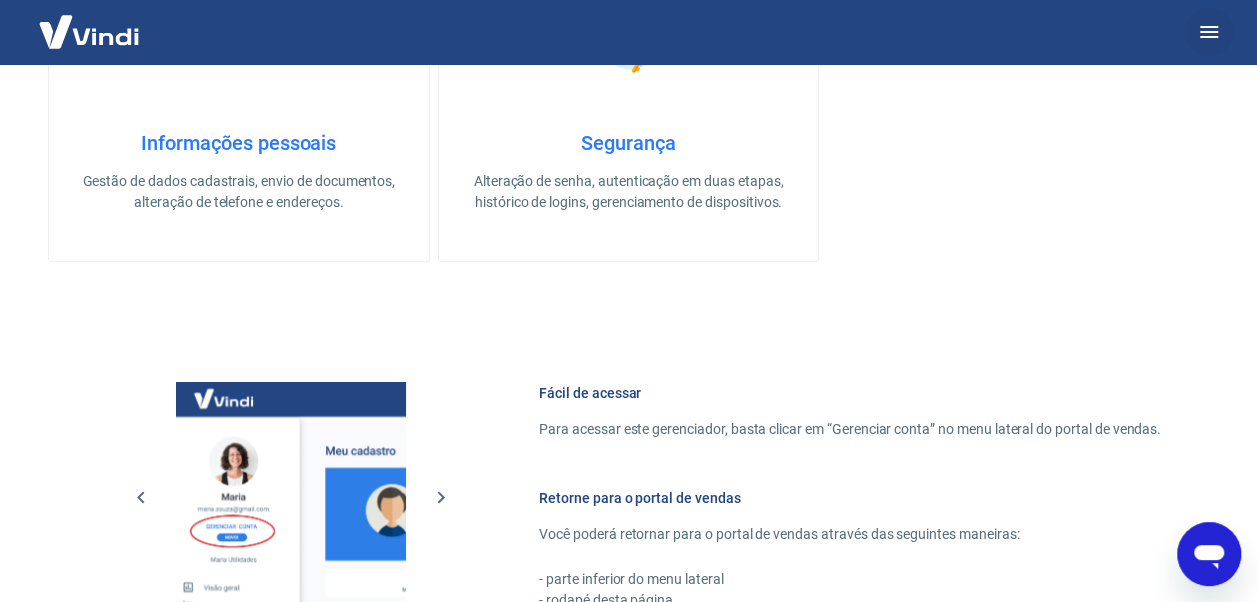 click 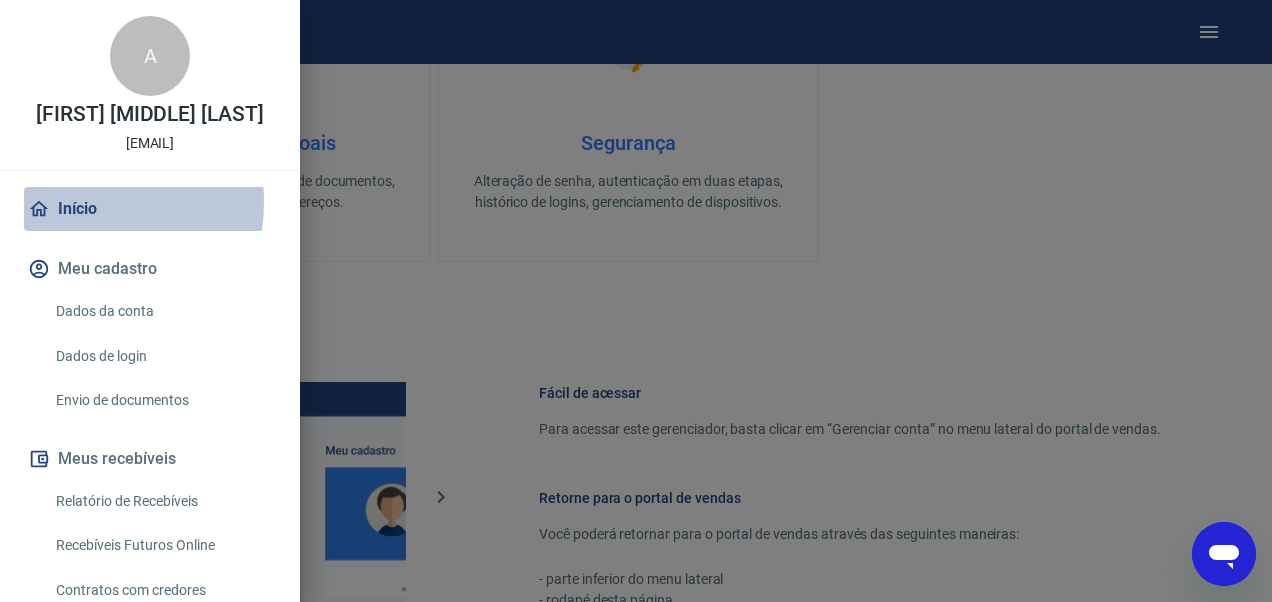 click on "Início" at bounding box center [150, 209] 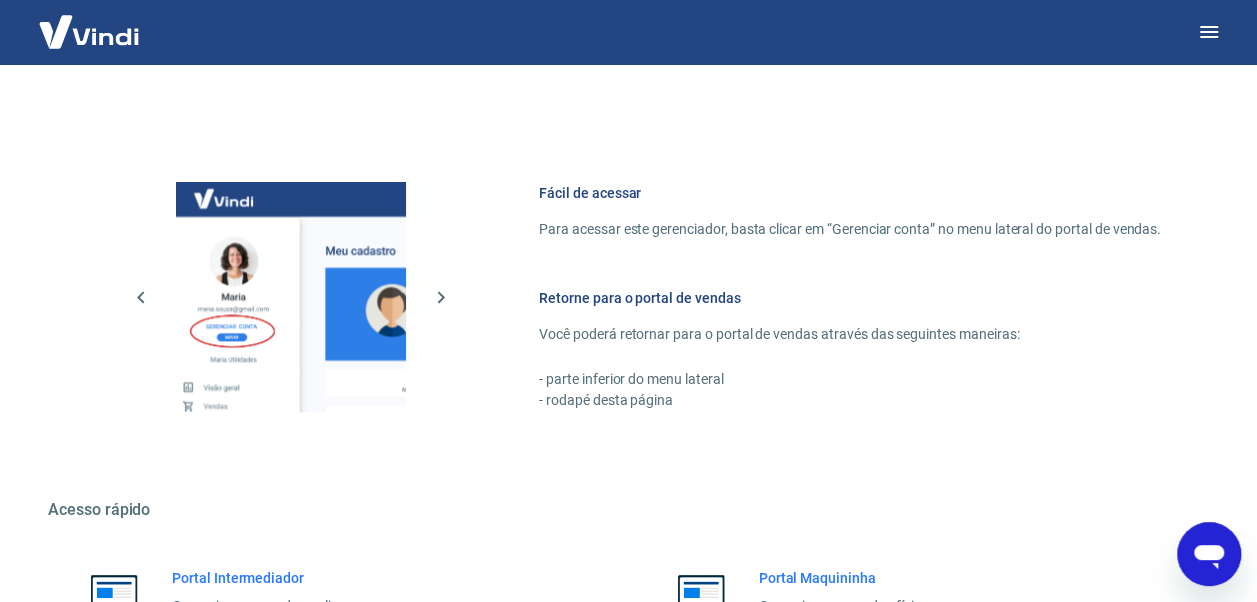 scroll, scrollTop: 1351, scrollLeft: 0, axis: vertical 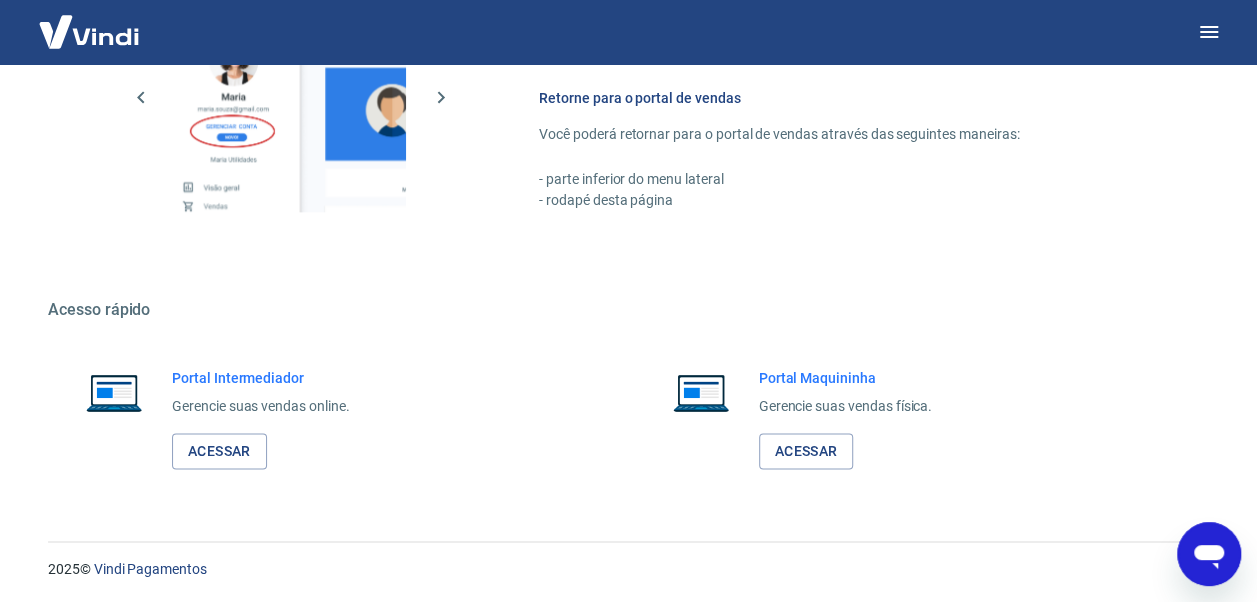 type 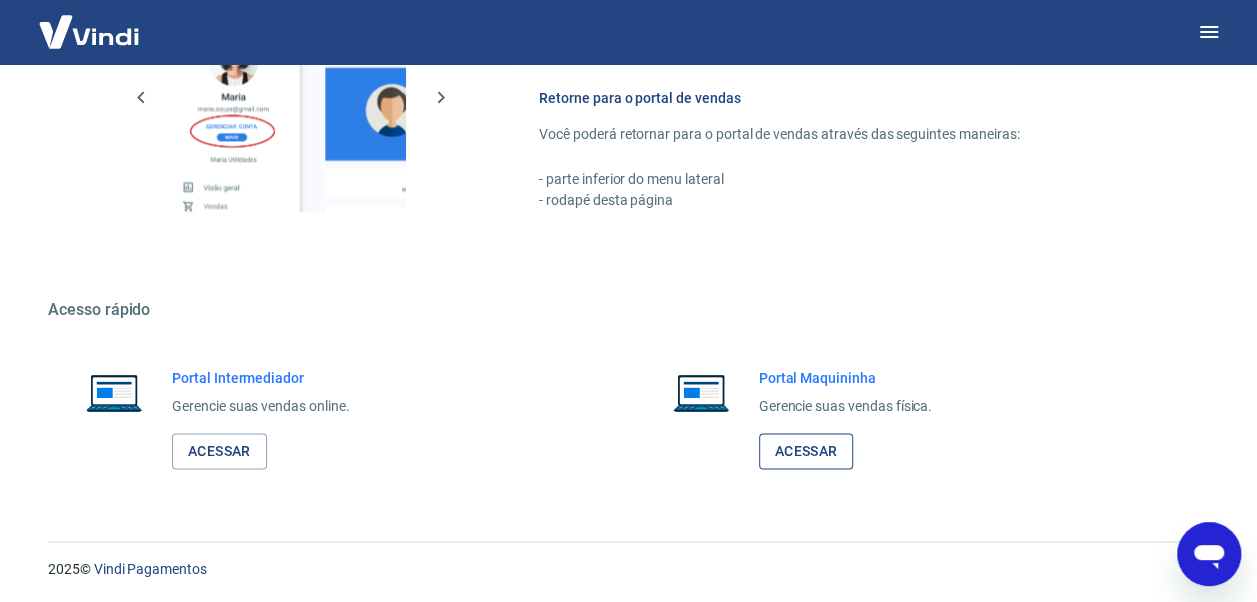 click on "Acessar" at bounding box center [806, 451] 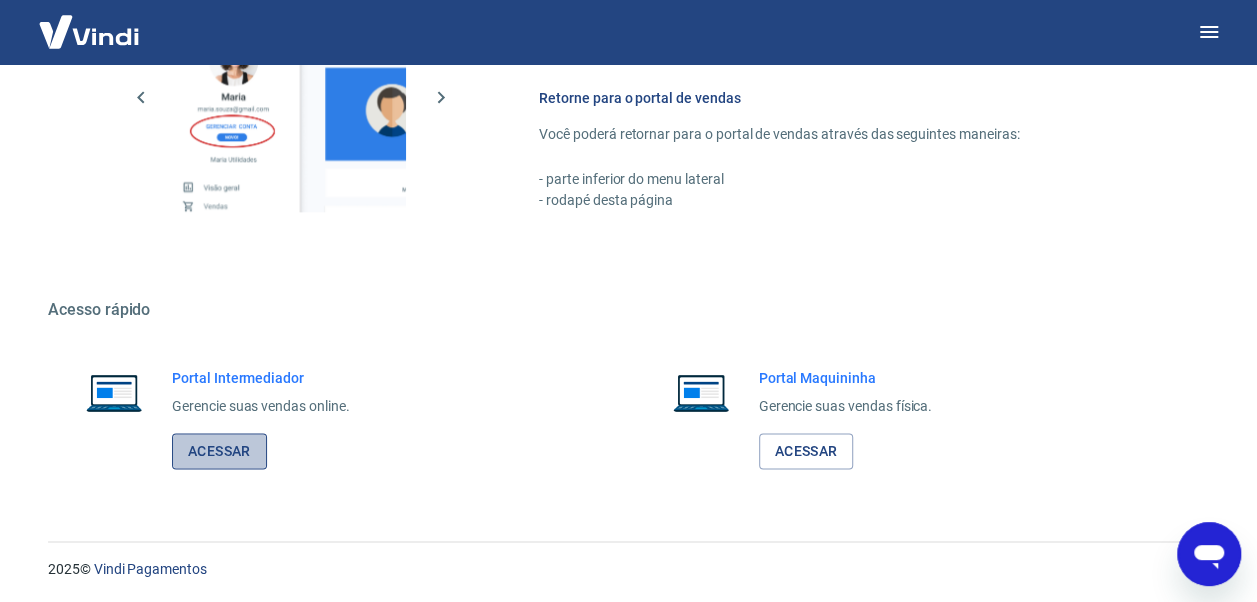 click on "Acessar" at bounding box center (219, 451) 